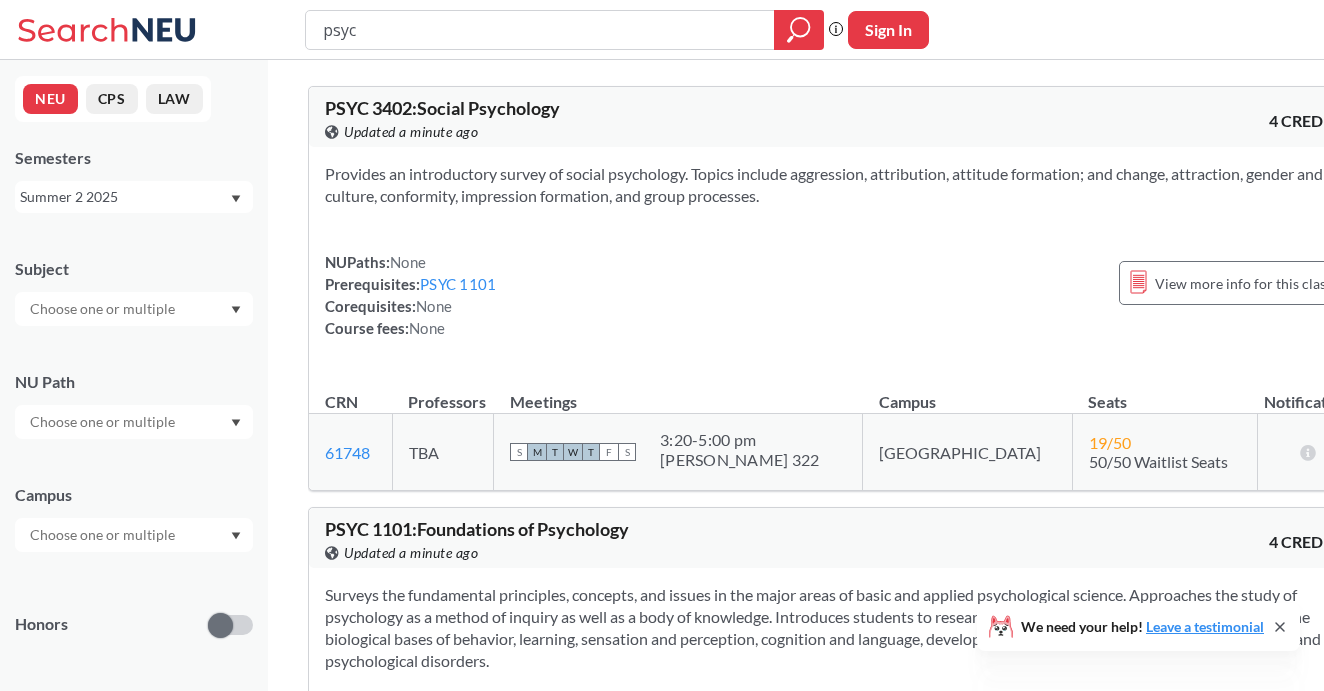 scroll, scrollTop: 0, scrollLeft: 0, axis: both 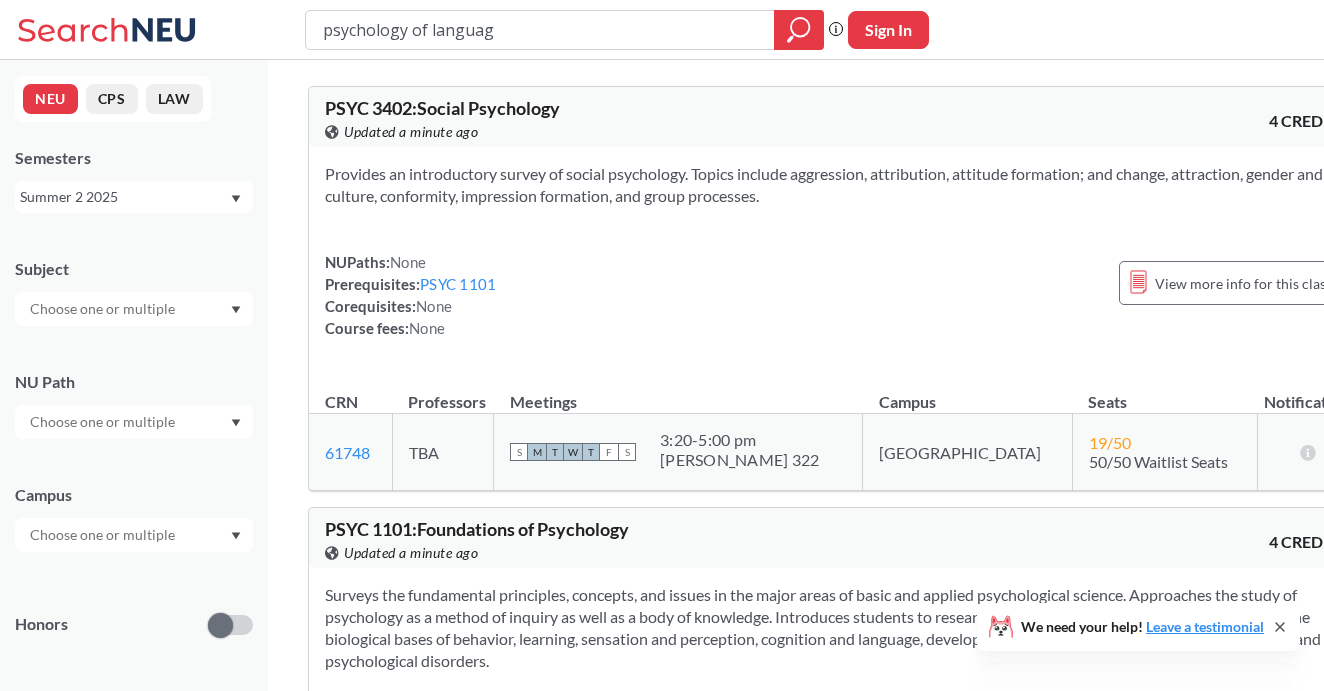 type on "psychology of language" 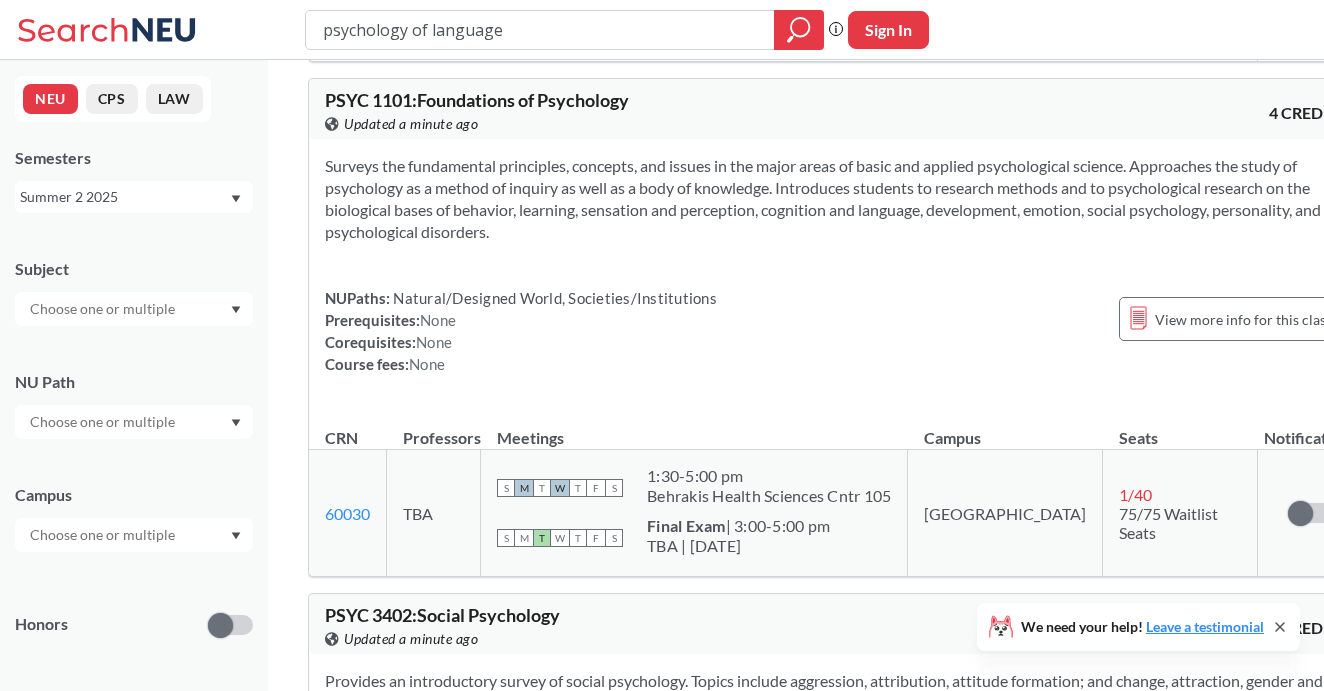 scroll, scrollTop: 669, scrollLeft: 0, axis: vertical 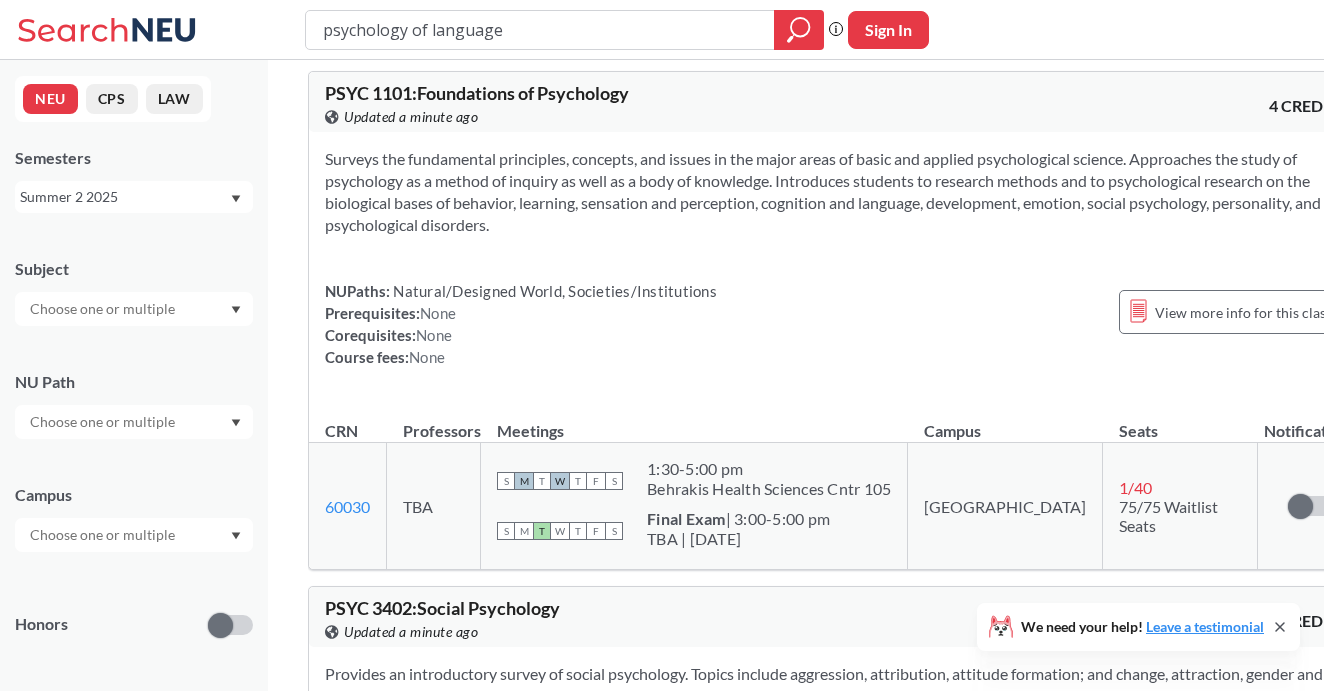 click on "Summer 2 2025" at bounding box center (124, 197) 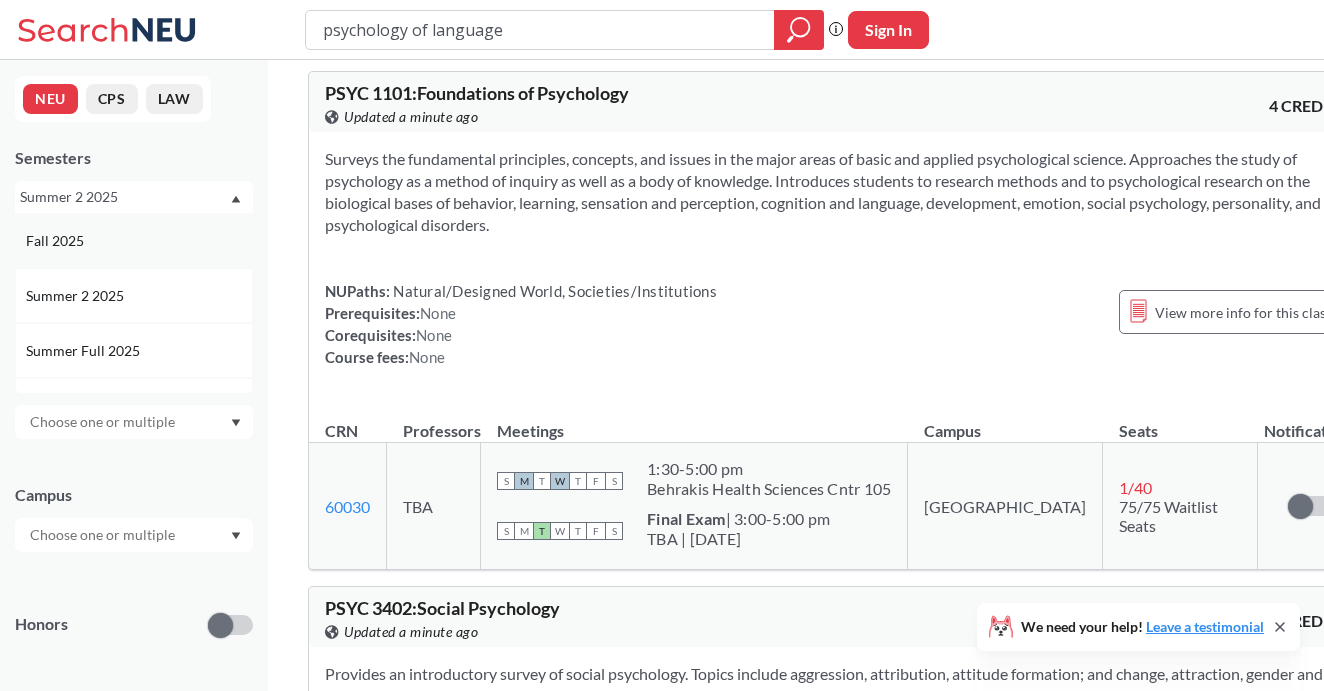 click on "Fall 2025" at bounding box center (139, 241) 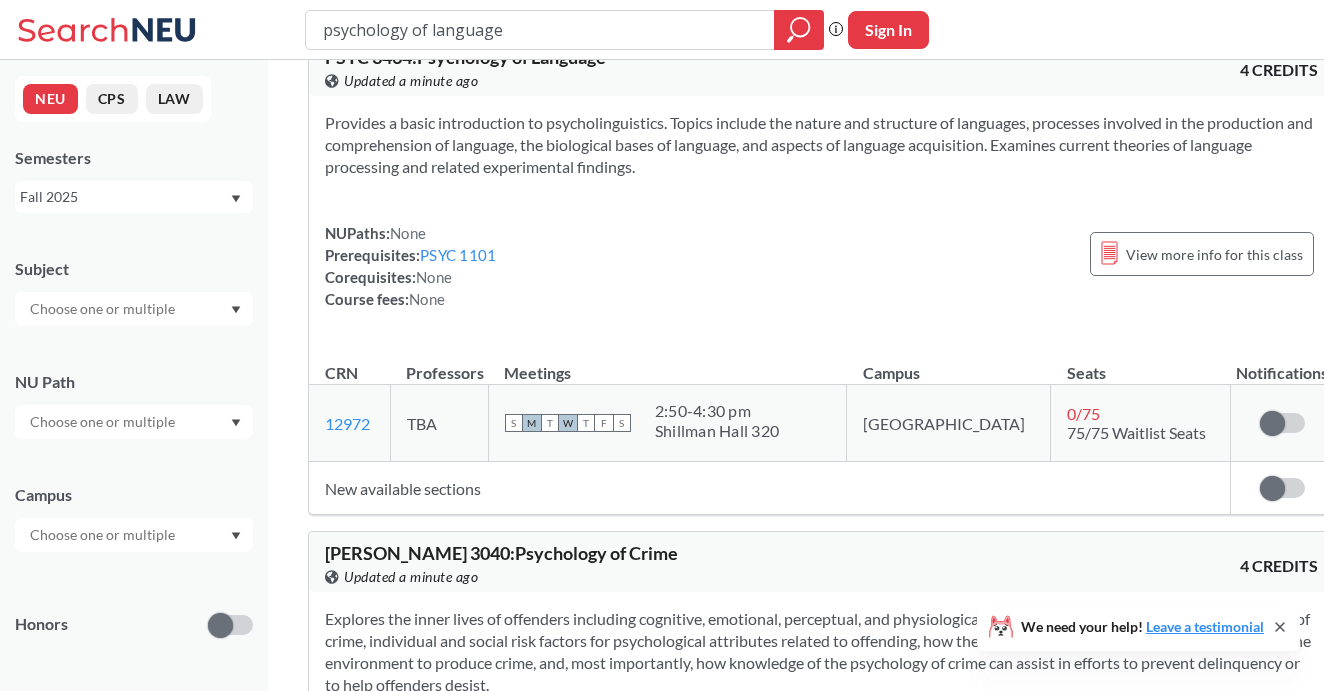 scroll, scrollTop: 0, scrollLeft: 0, axis: both 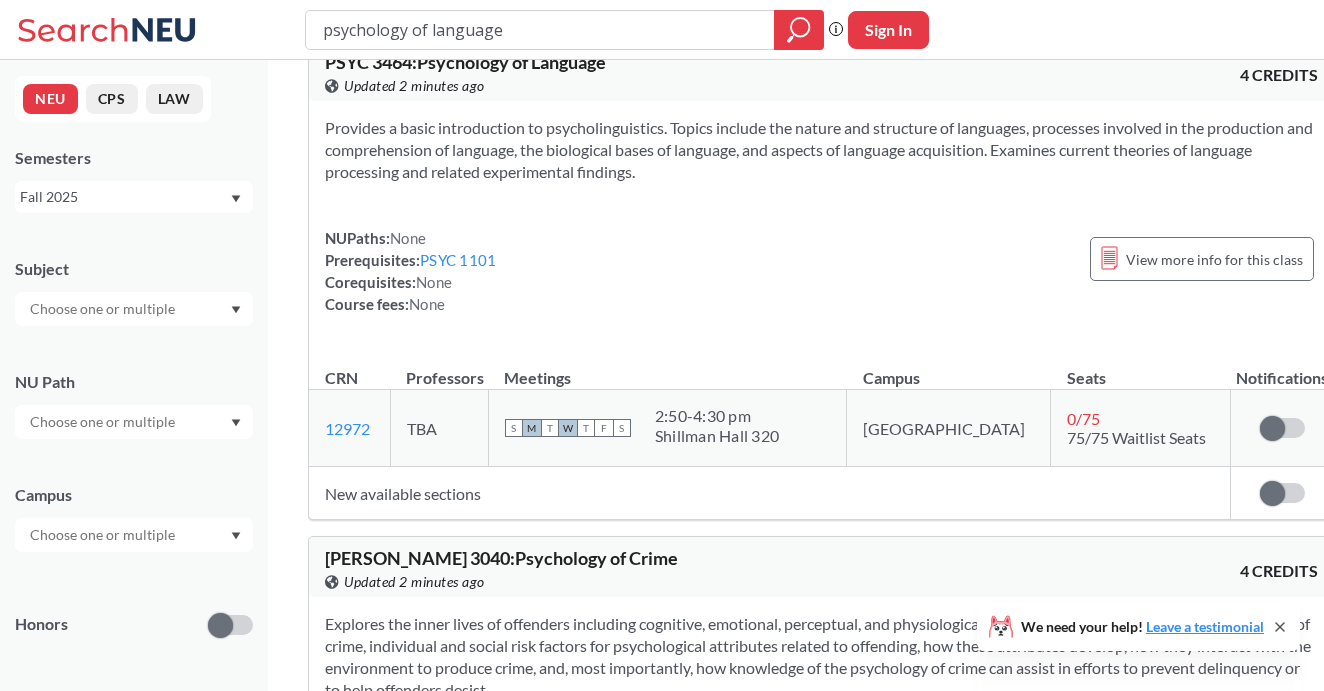 click on "New available sections" at bounding box center [770, 493] 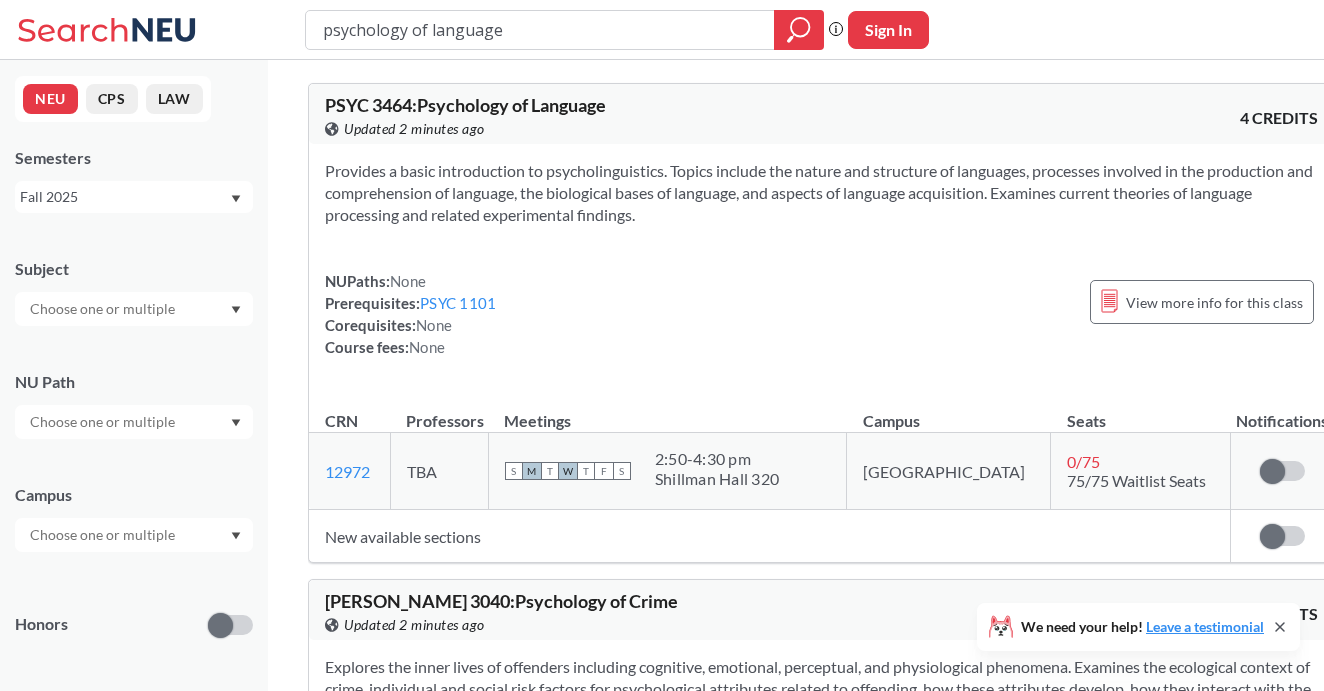 scroll, scrollTop: 0, scrollLeft: 0, axis: both 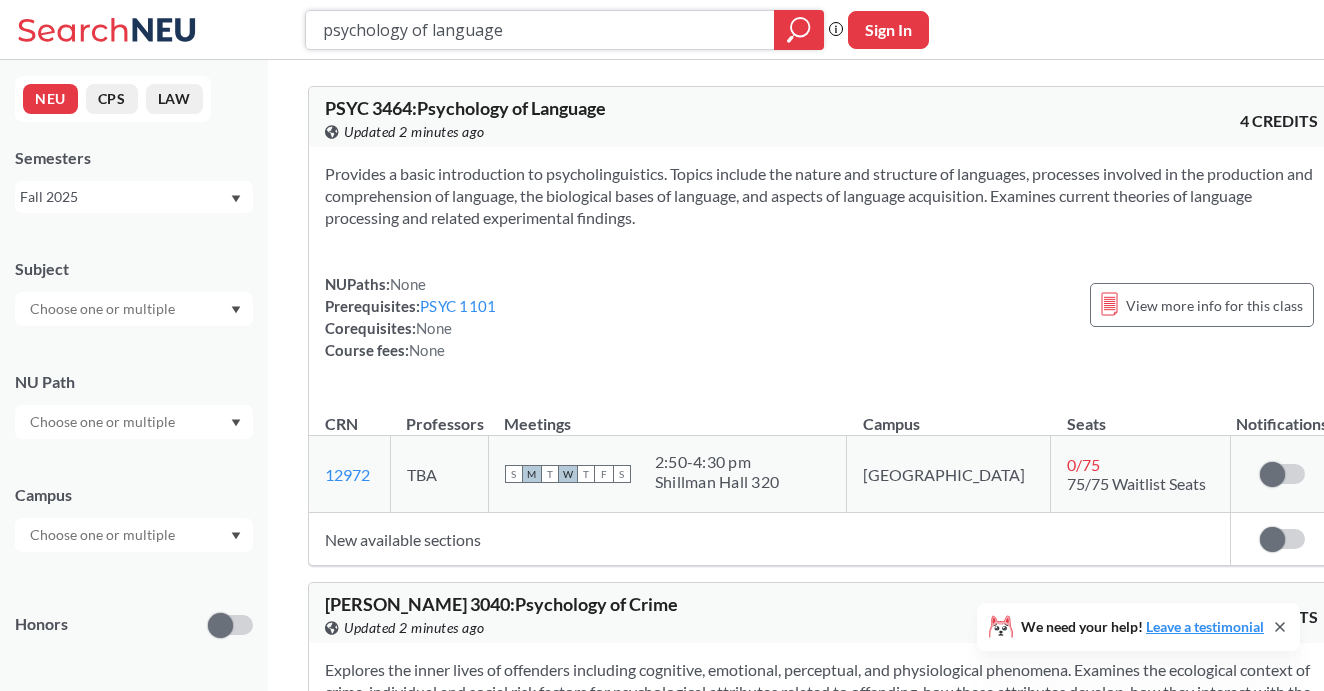 paste on "Quantitative Topics in Psychology and Behavioral Neuroscienc" 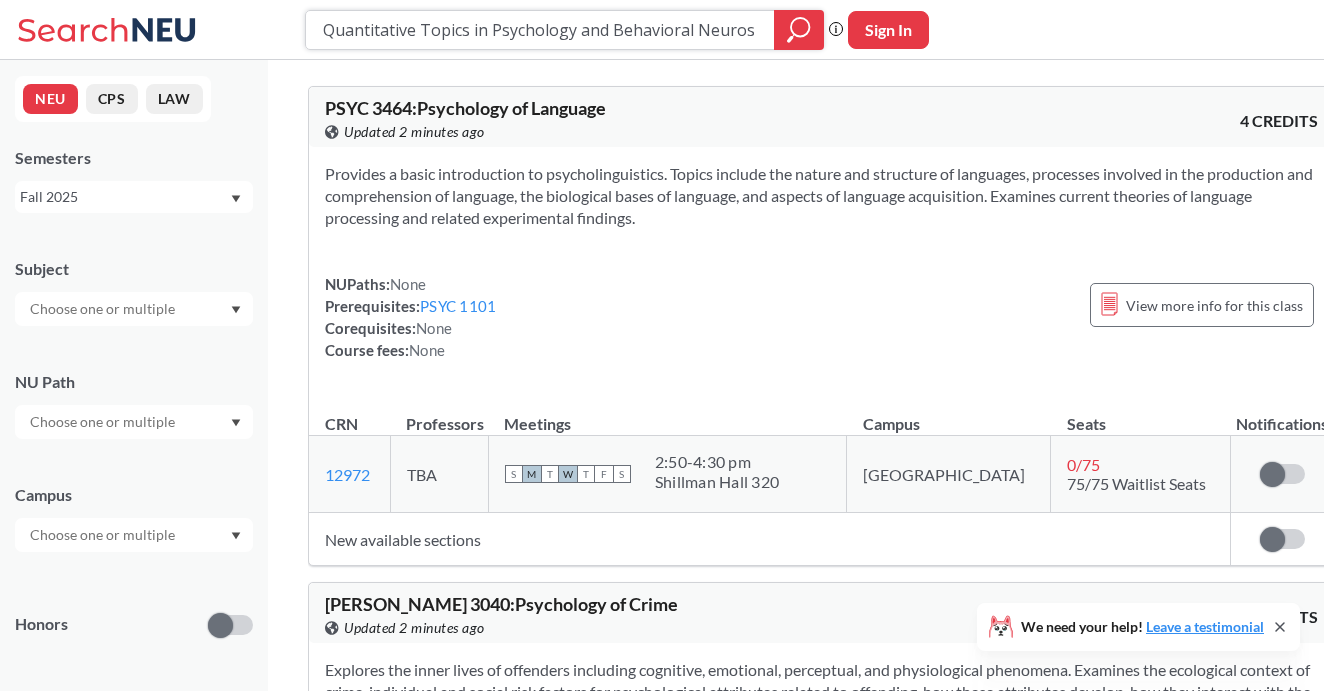 scroll, scrollTop: 0, scrollLeft: 40, axis: horizontal 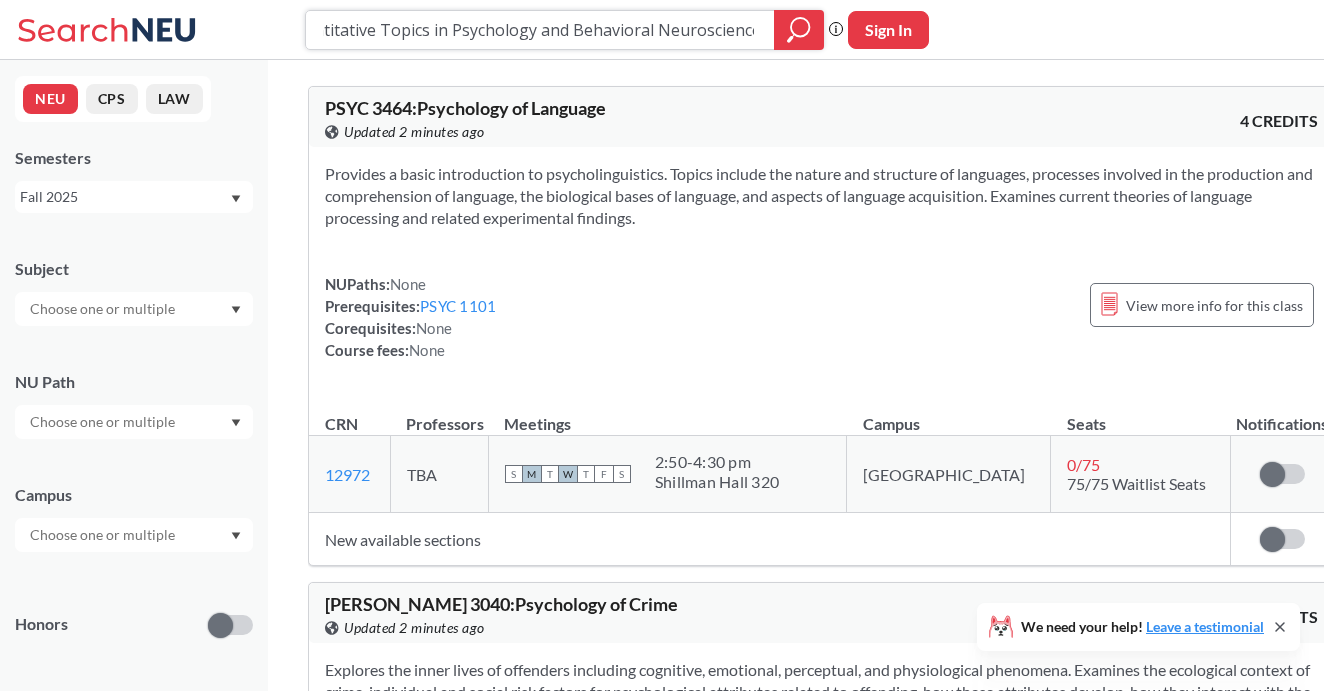 type on "Quantitative Topics in Psychology and Behavioral Neuroscience" 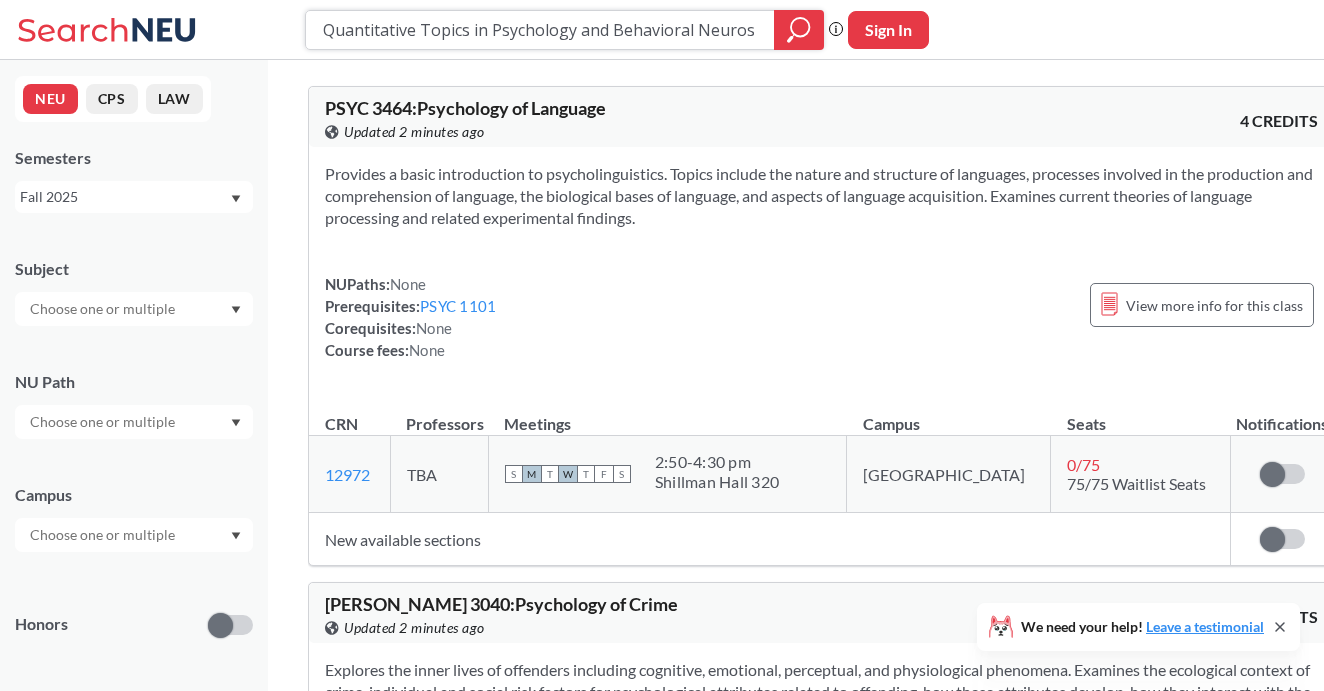 click 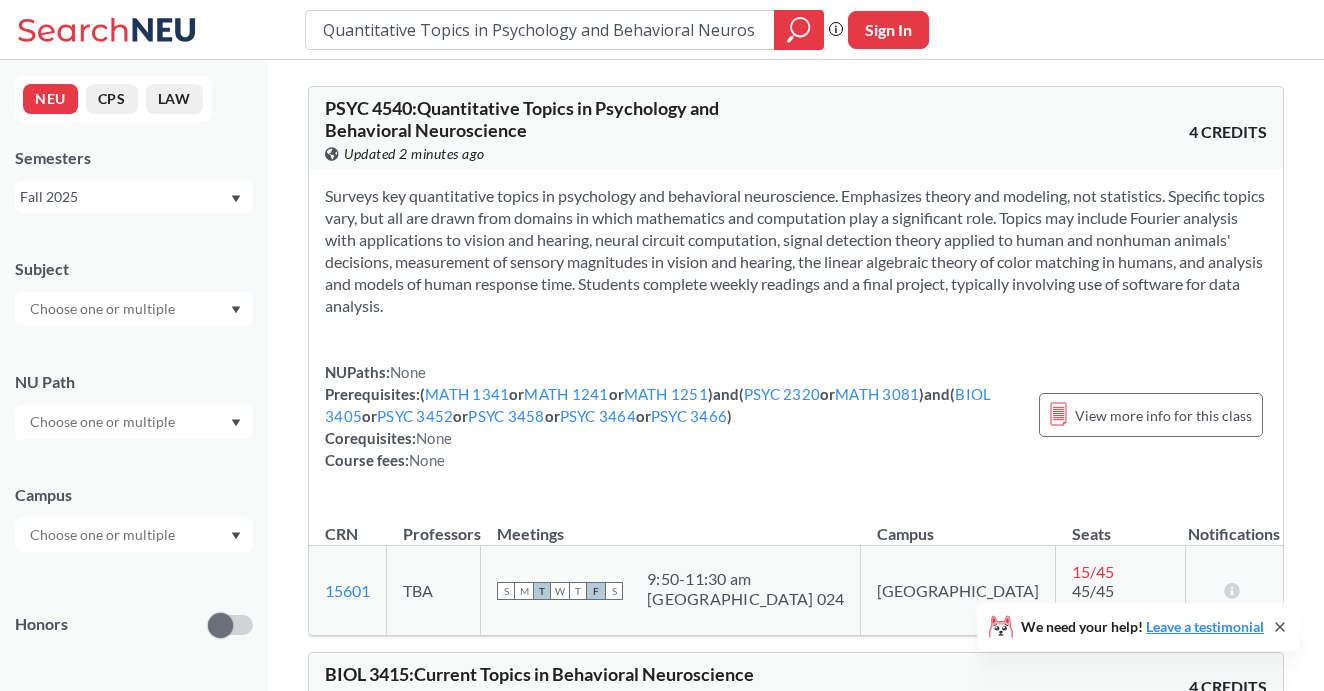scroll, scrollTop: 0, scrollLeft: 40, axis: horizontal 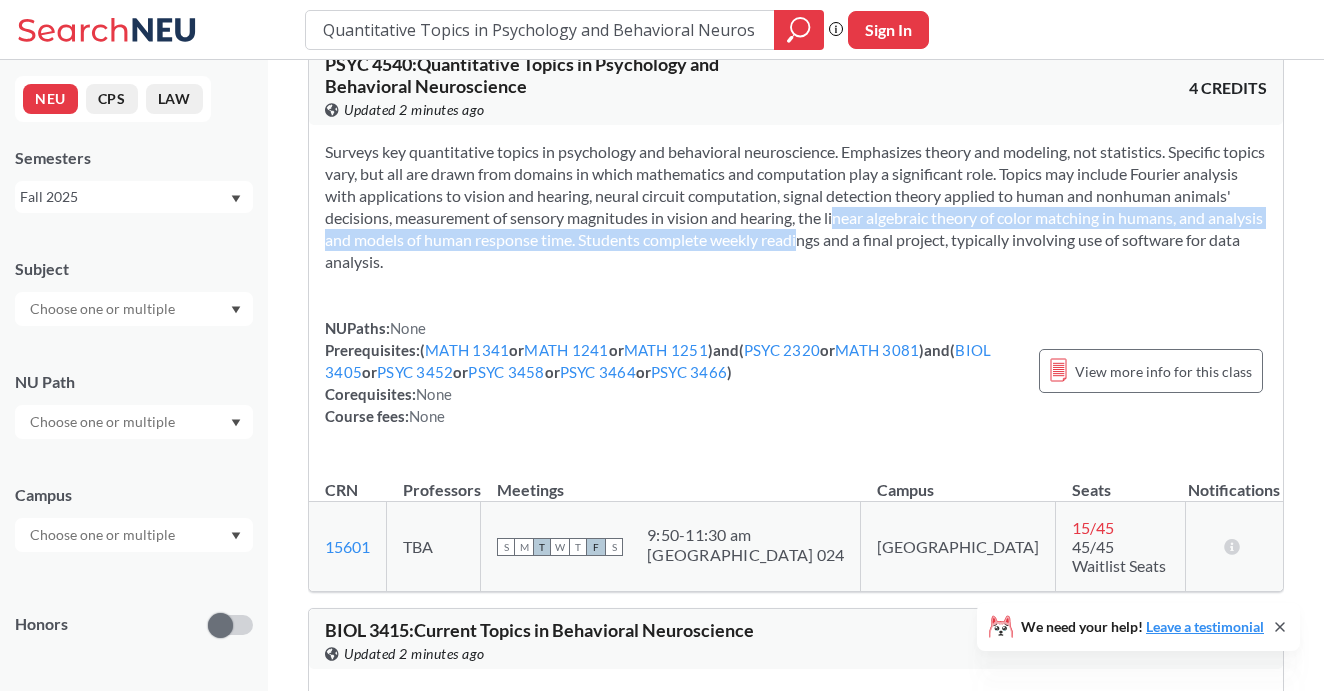 drag, startPoint x: 868, startPoint y: 207, endPoint x: 853, endPoint y: 240, distance: 36.249138 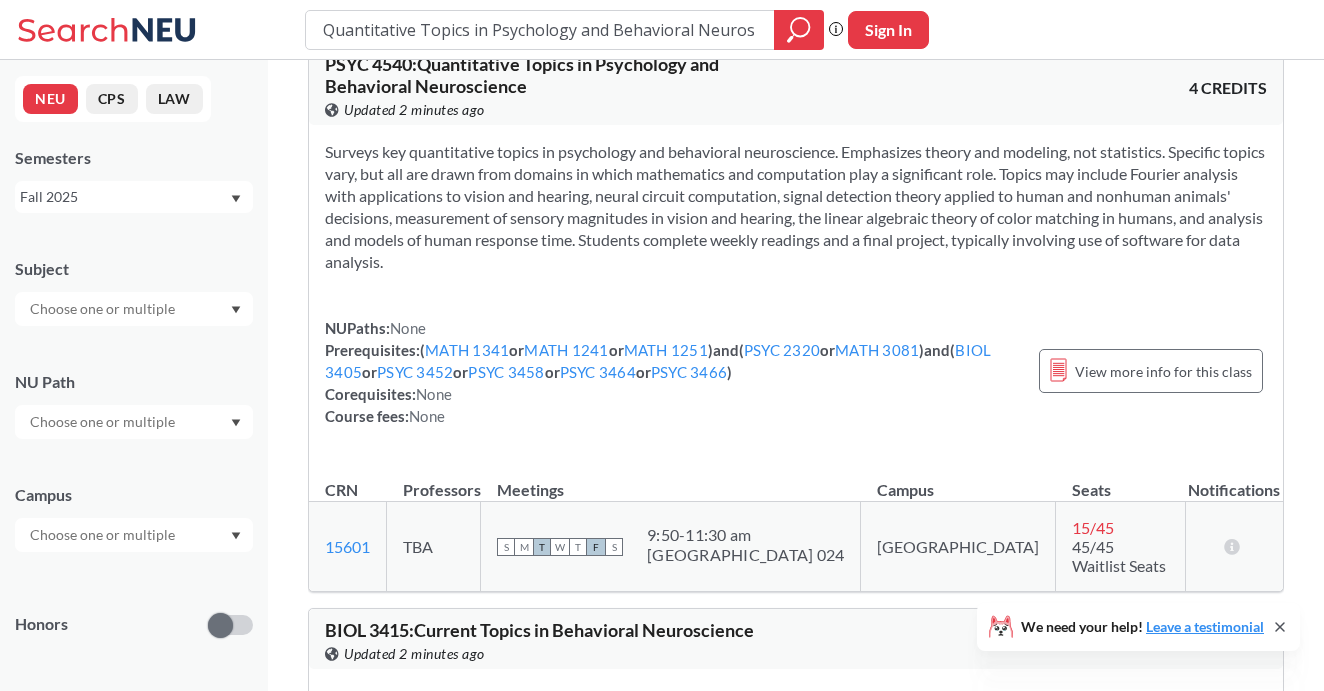 drag, startPoint x: 853, startPoint y: 240, endPoint x: 843, endPoint y: 256, distance: 18.867962 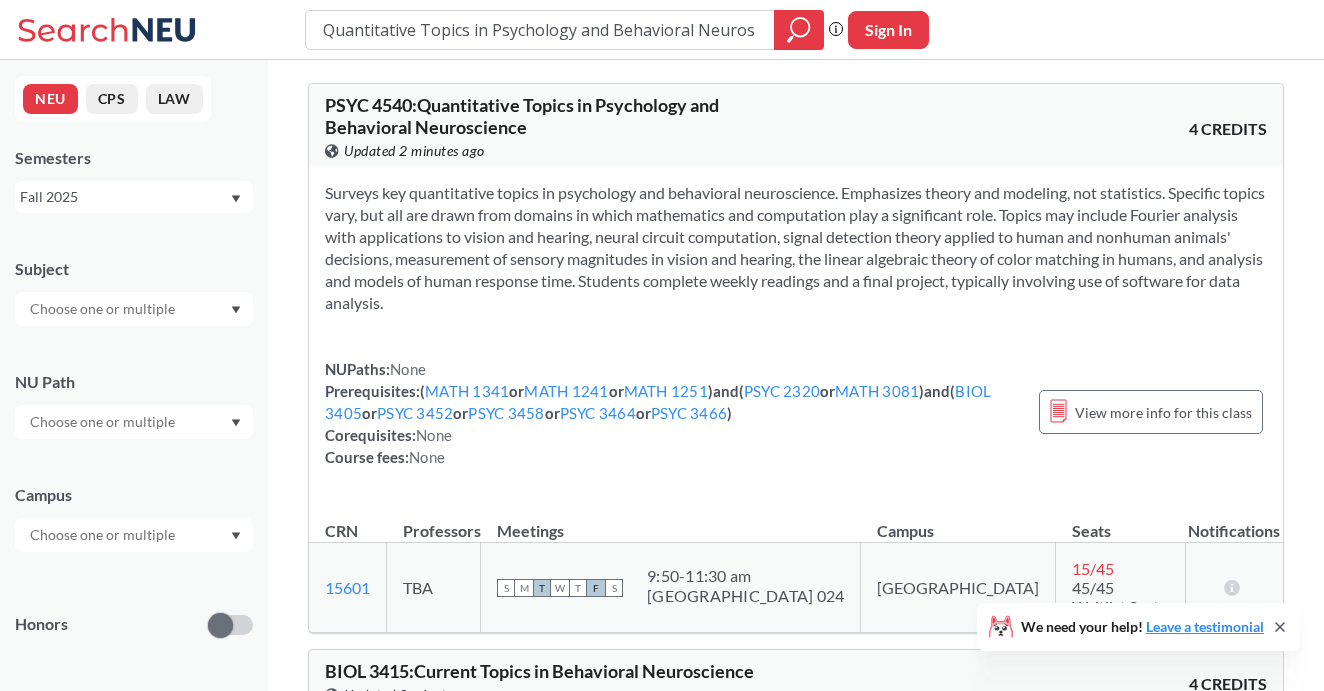 scroll, scrollTop: 0, scrollLeft: 0, axis: both 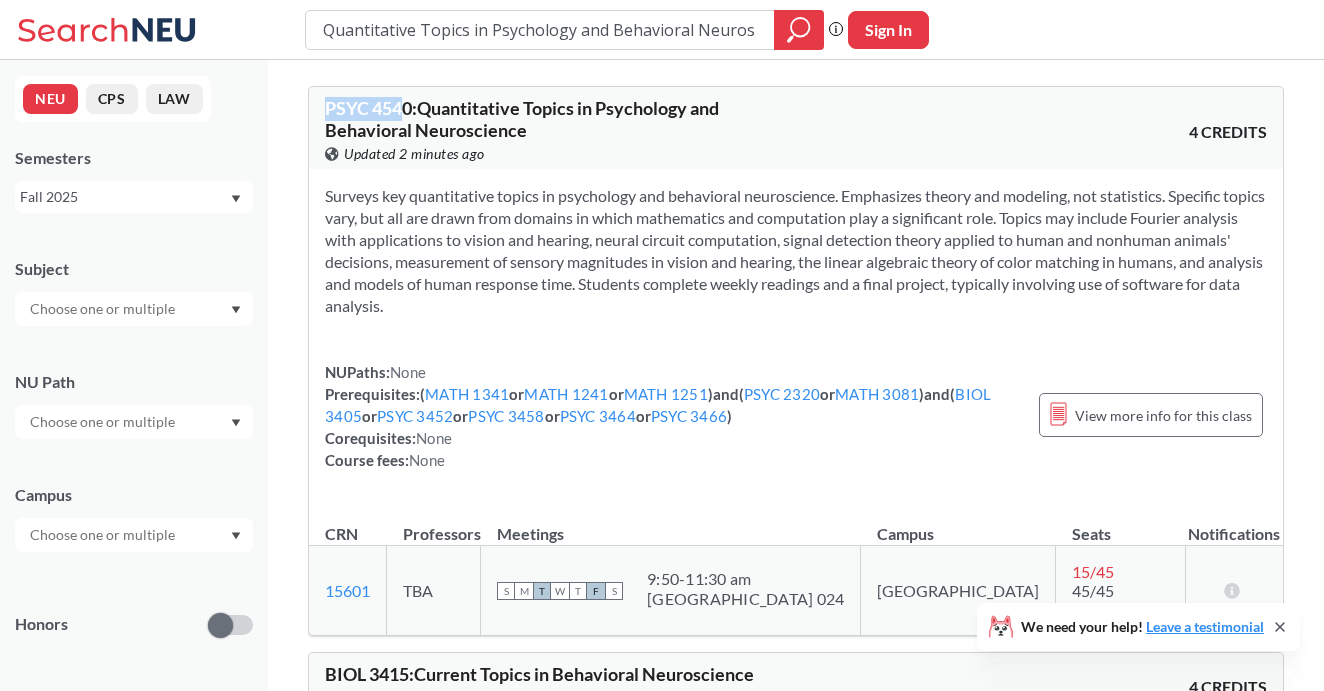 drag, startPoint x: 406, startPoint y: 104, endPoint x: 308, endPoint y: 104, distance: 98 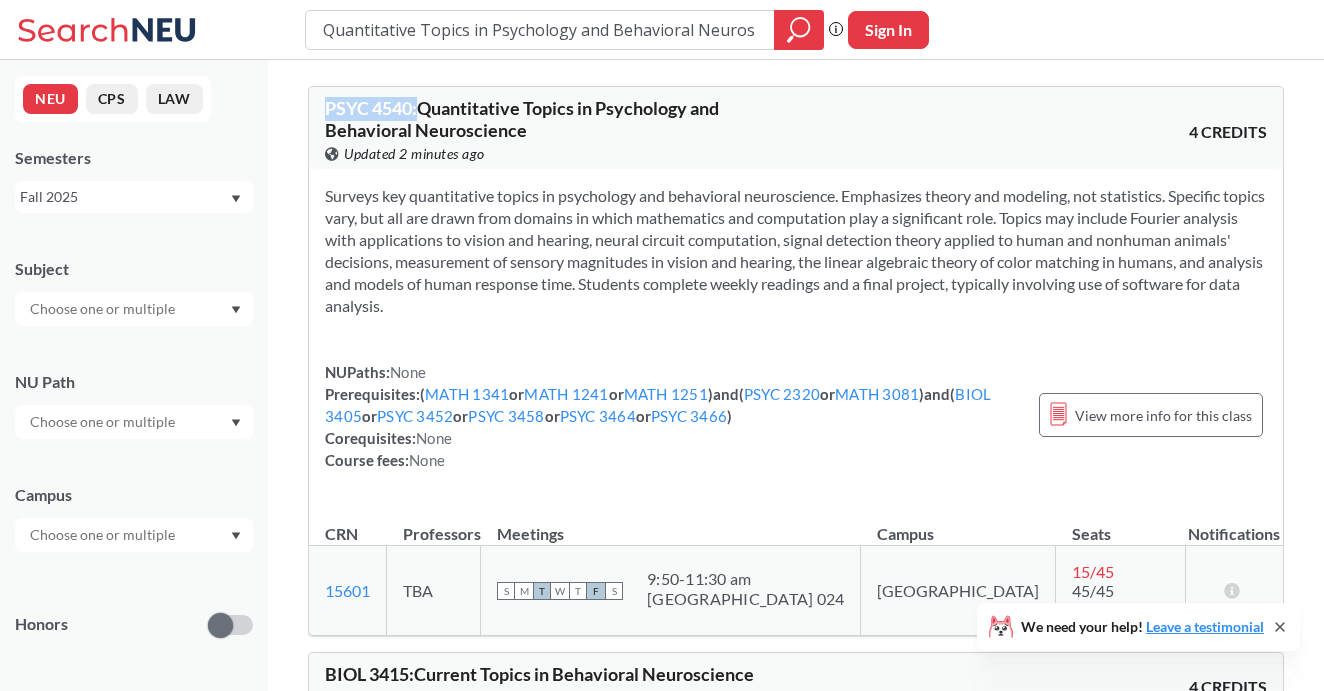 drag, startPoint x: 418, startPoint y: 112, endPoint x: 298, endPoint y: 108, distance: 120.06665 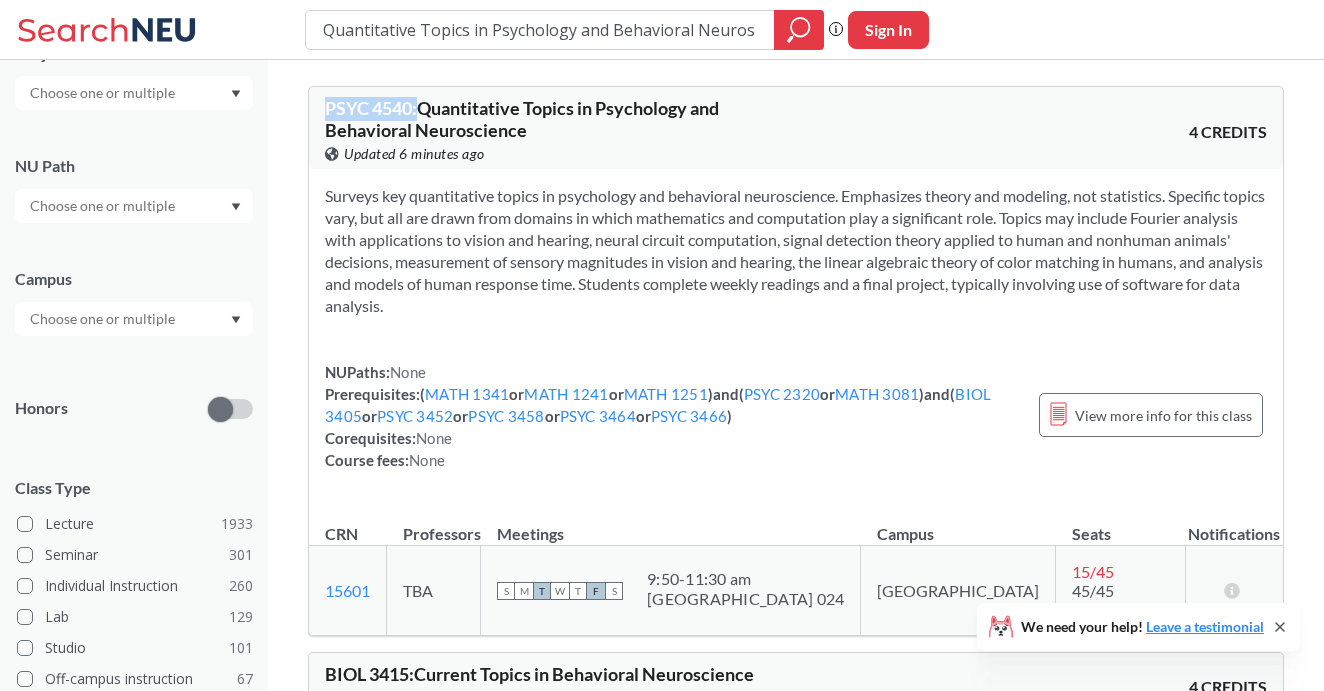 scroll, scrollTop: 0, scrollLeft: 0, axis: both 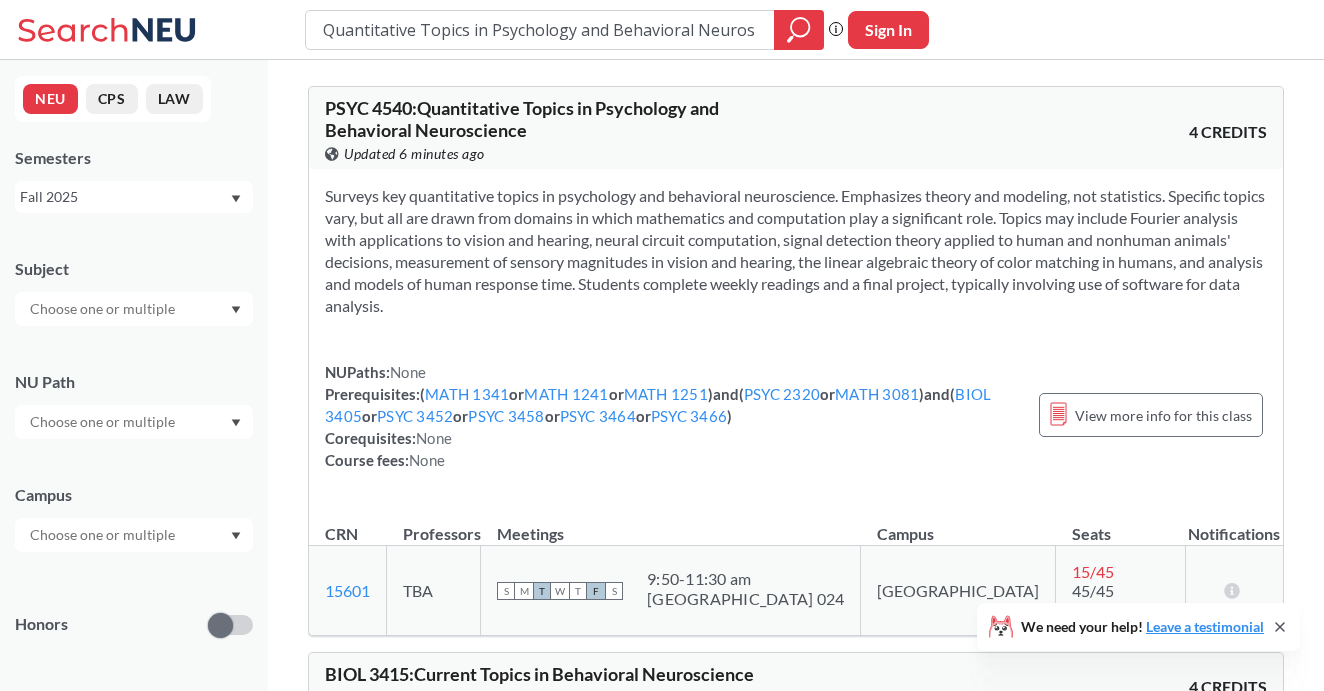 click on "Fall 2025" at bounding box center [124, 197] 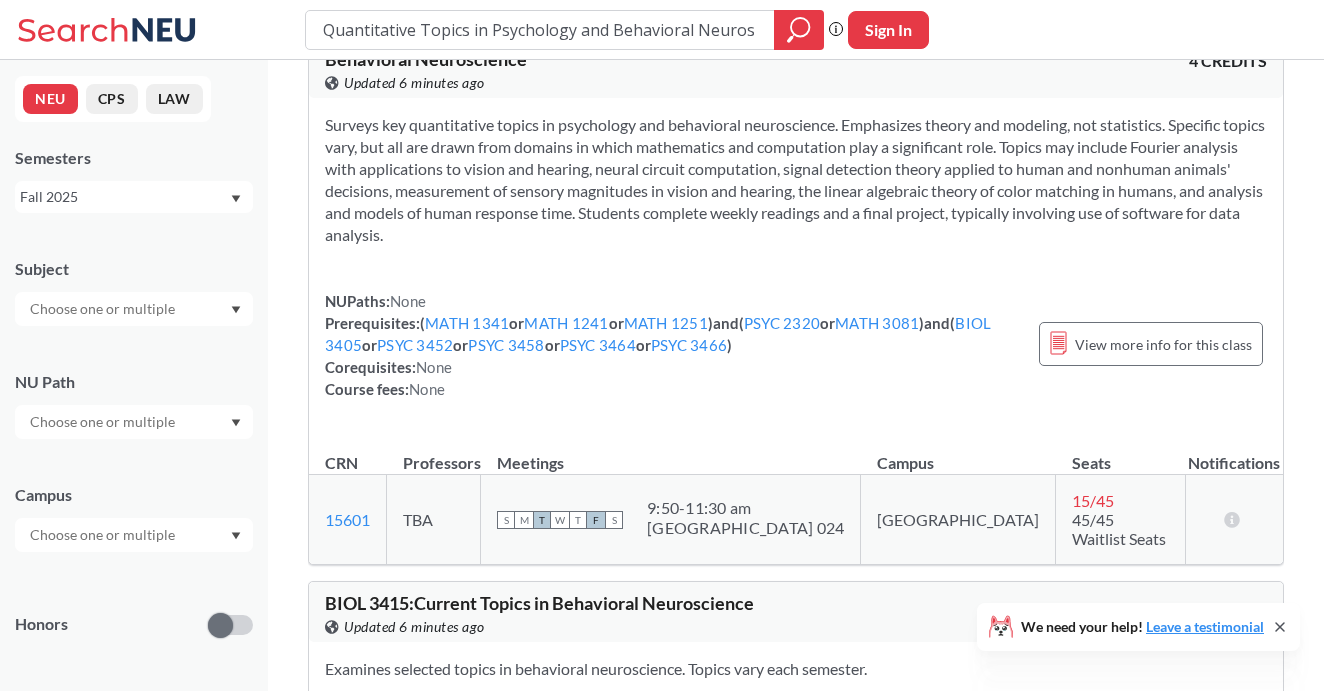 scroll, scrollTop: 0, scrollLeft: 0, axis: both 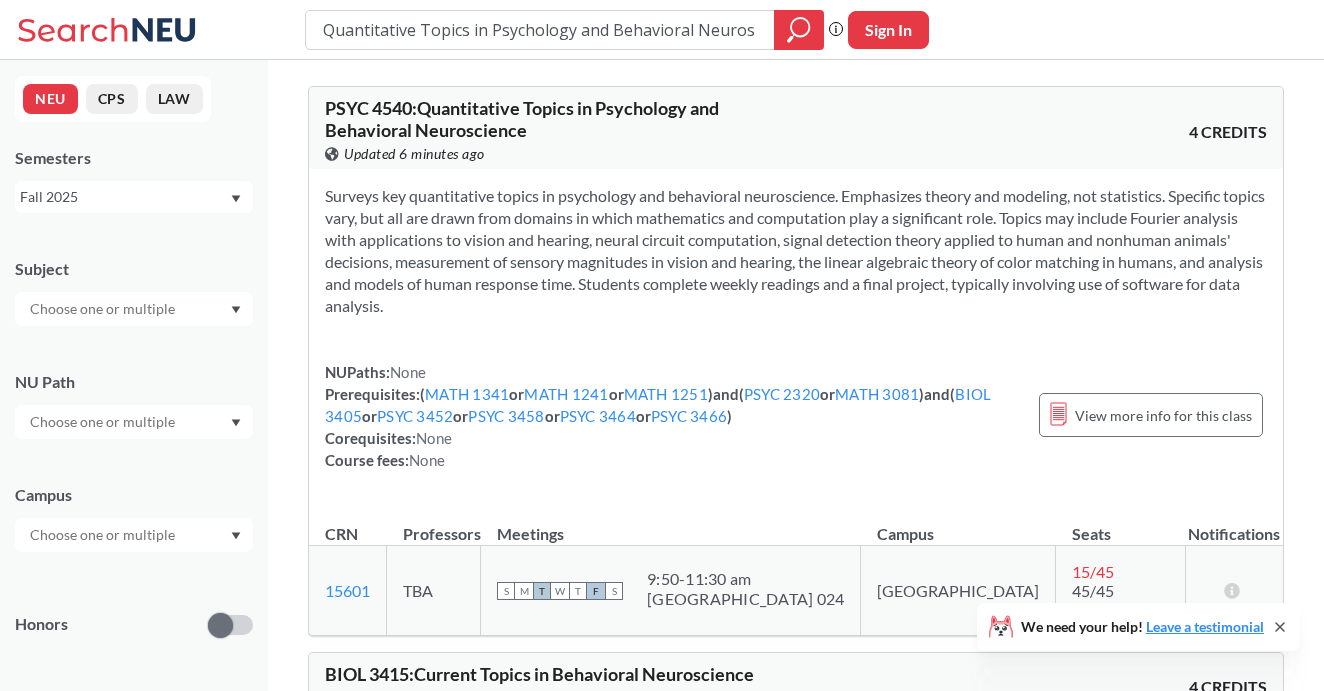 click at bounding box center (134, 422) 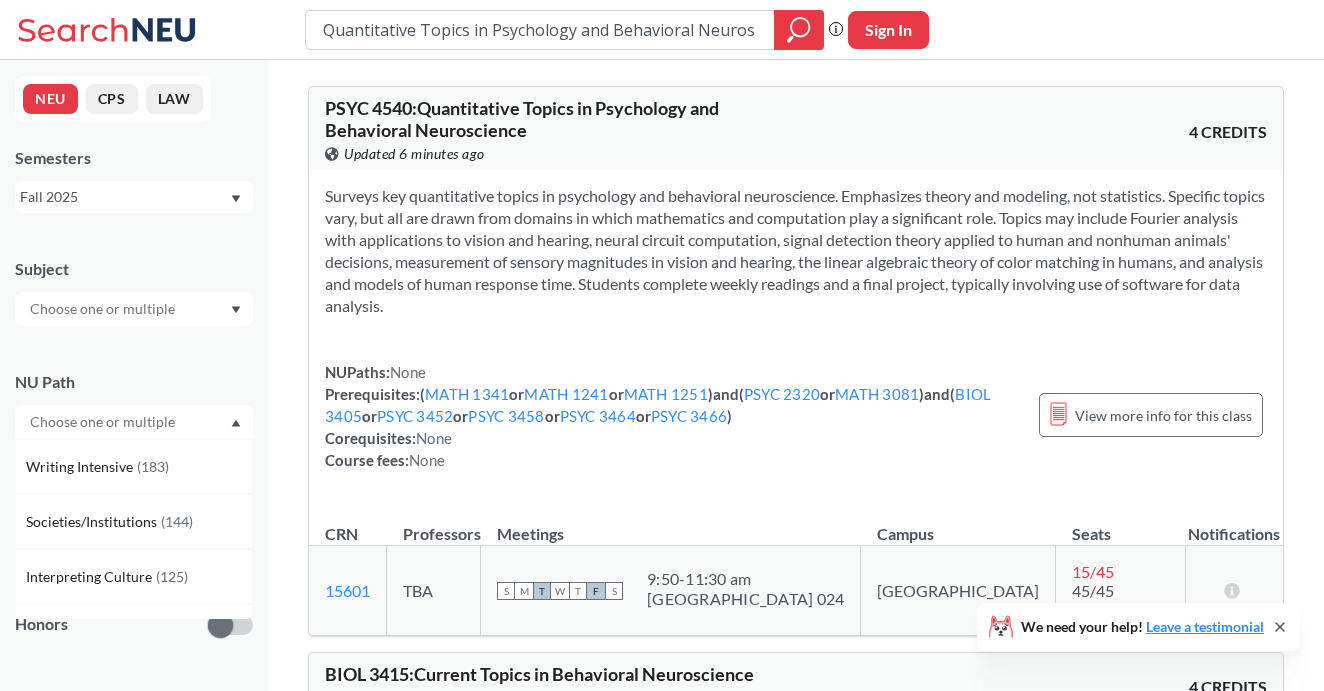 click at bounding box center (134, 422) 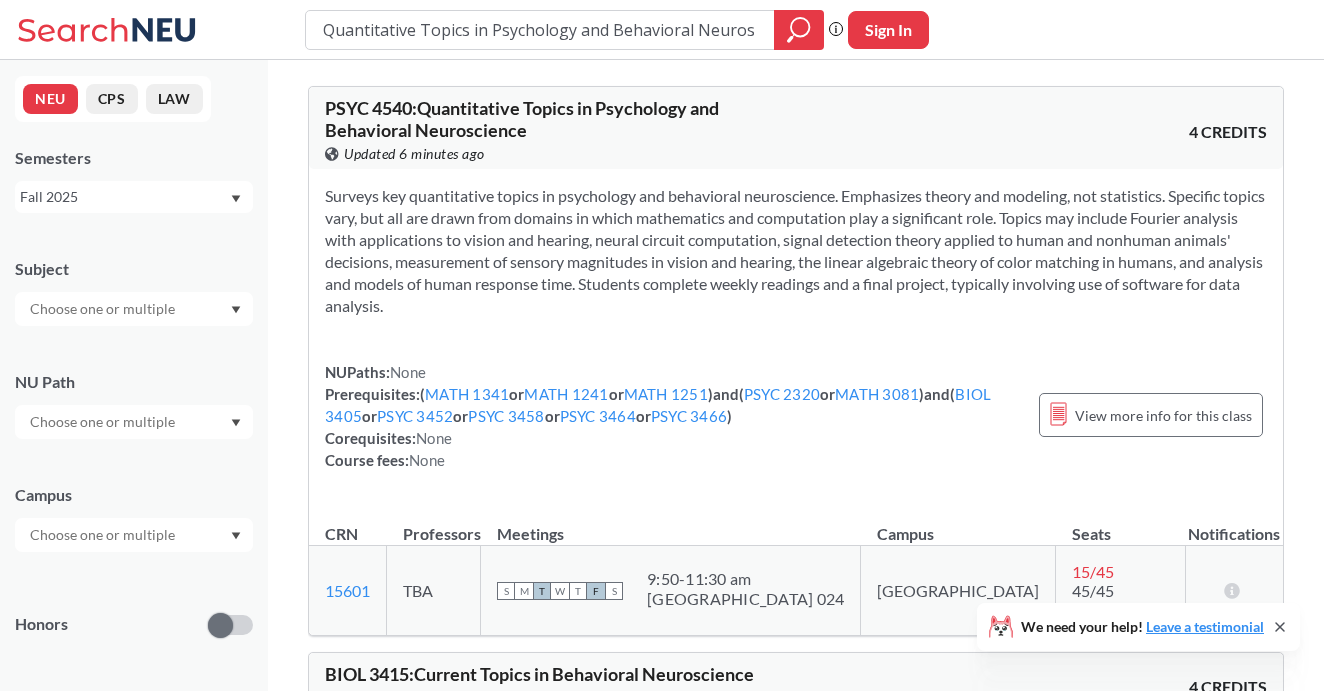 click at bounding box center [134, 309] 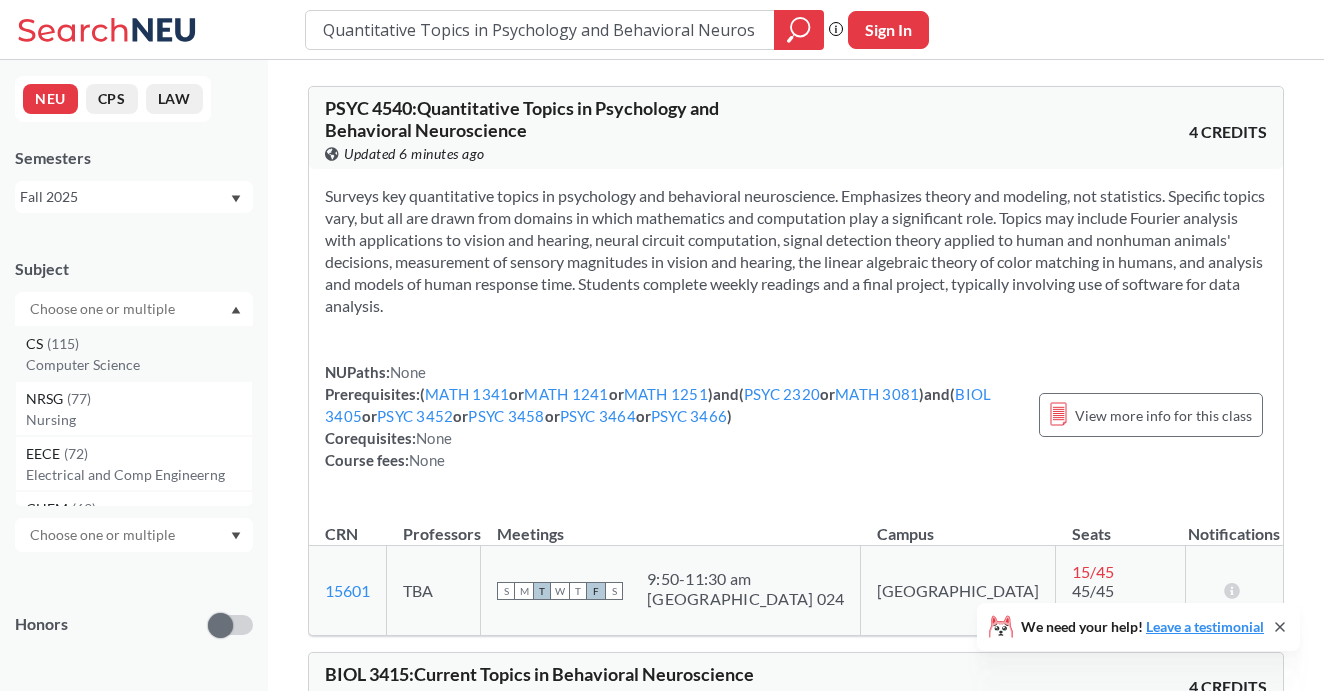 click on "CS ( 115 )" at bounding box center [139, 344] 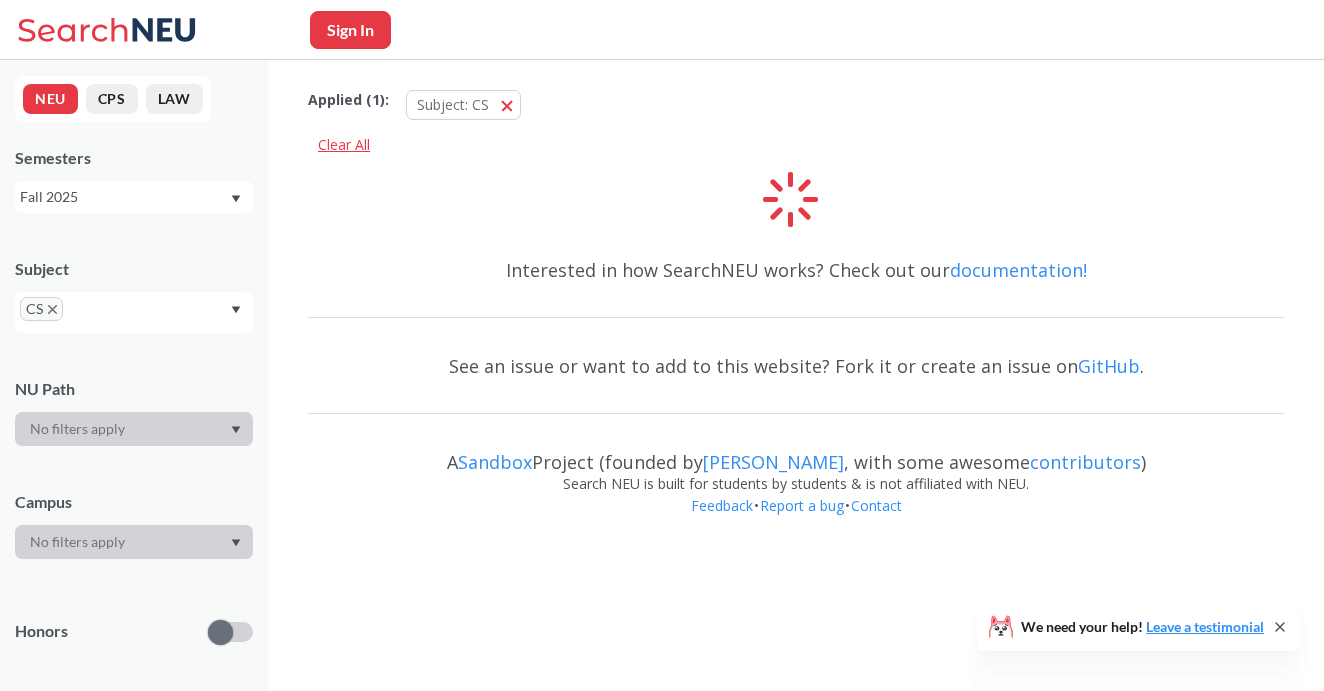 click on "Clear All" at bounding box center (344, 145) 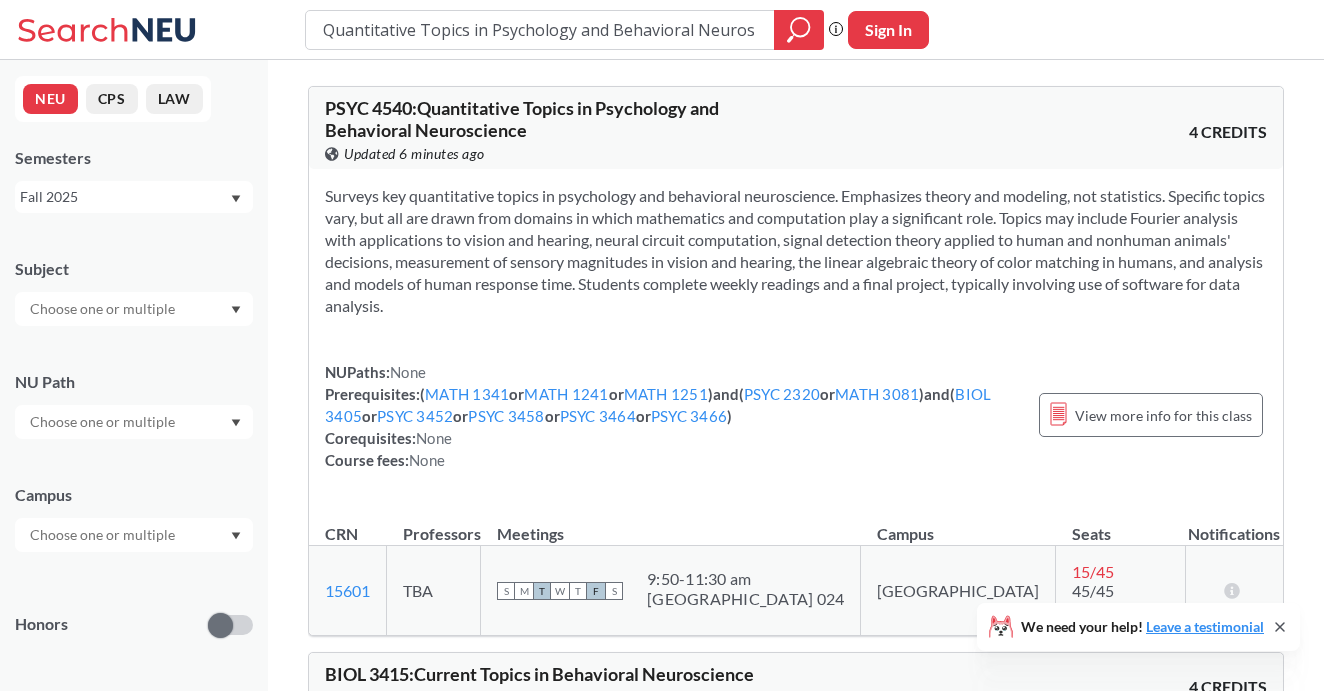 scroll, scrollTop: 0, scrollLeft: 40, axis: horizontal 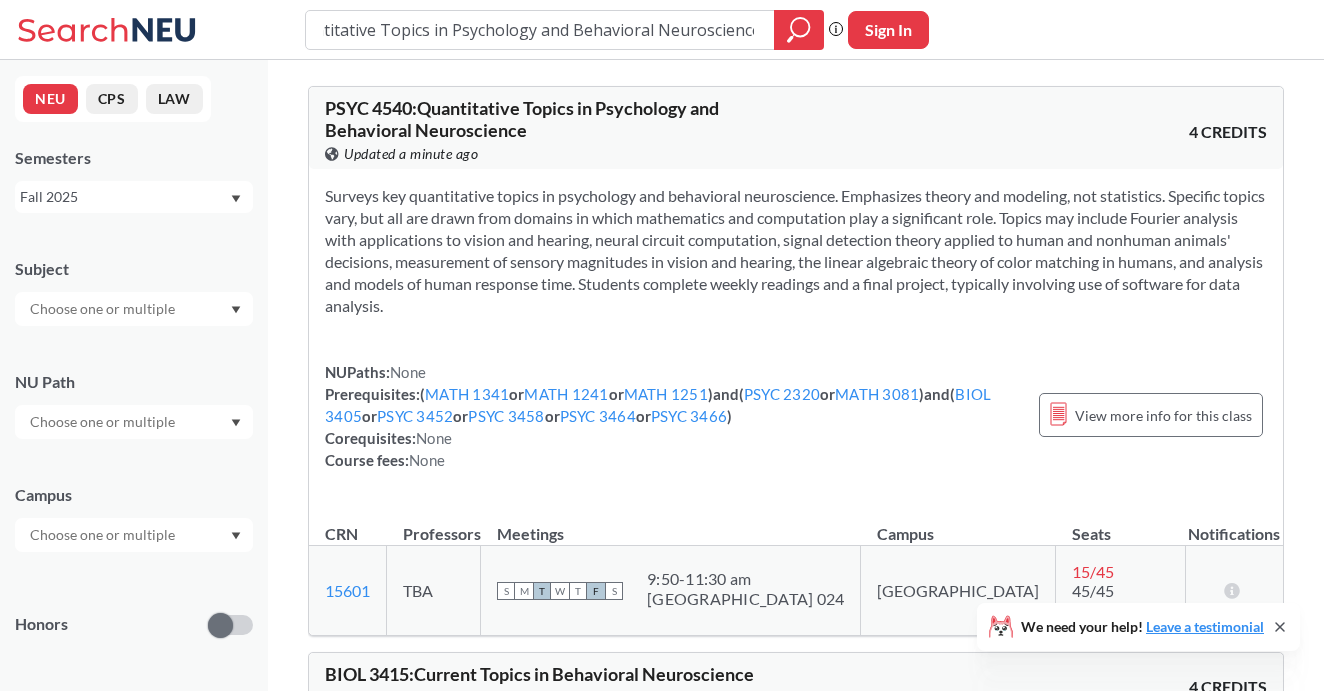 click on "Quantitative Topics in Psychology and Behavioral Neuroscience" at bounding box center [540, 30] 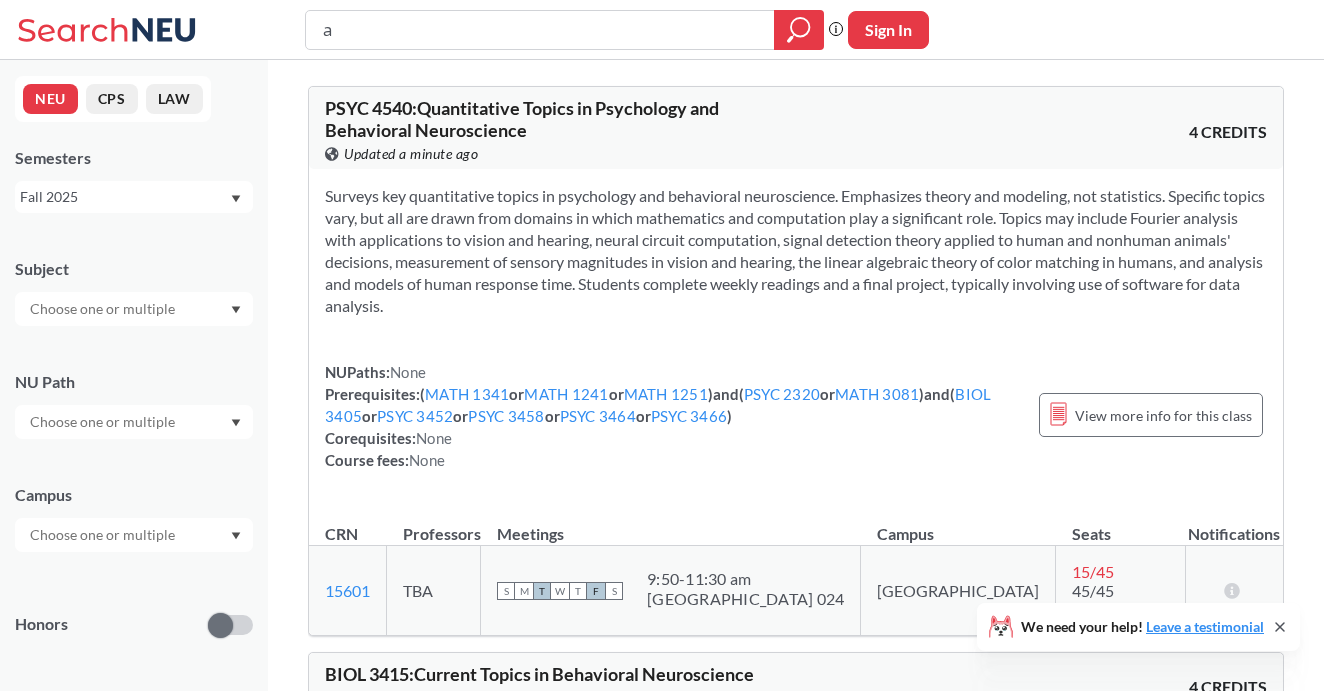 scroll, scrollTop: 0, scrollLeft: 0, axis: both 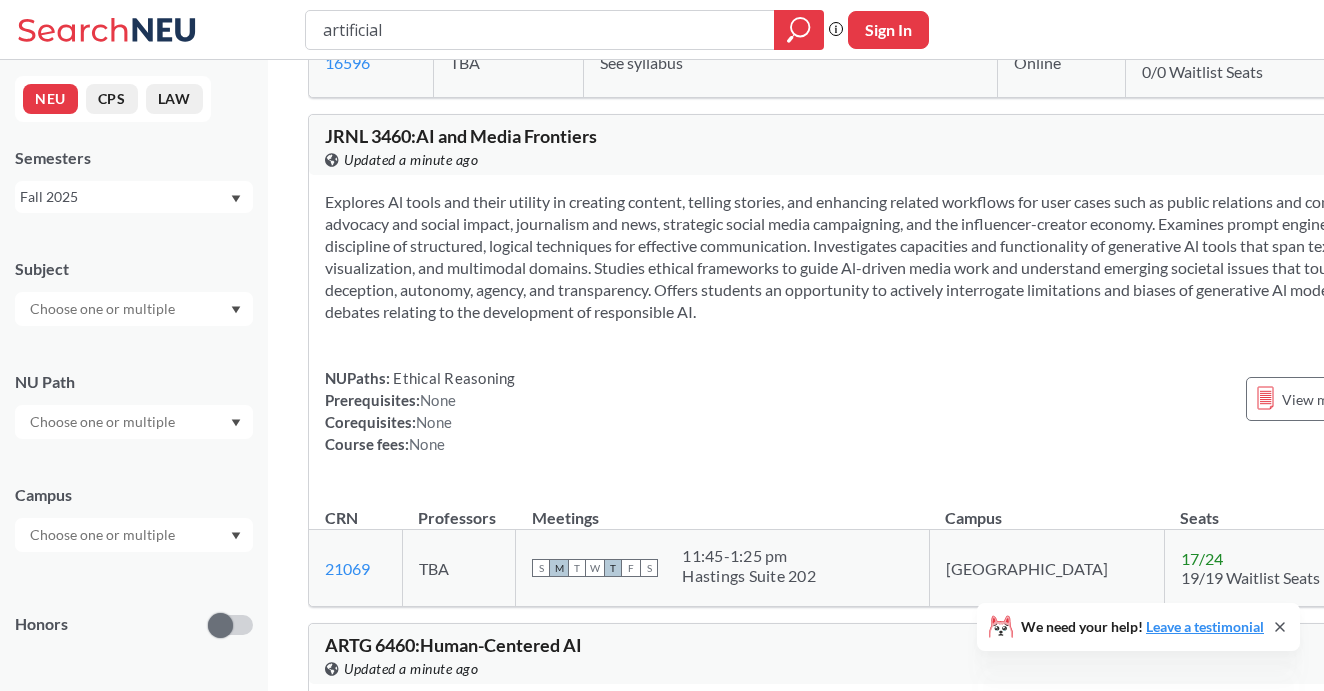 type on "artificial" 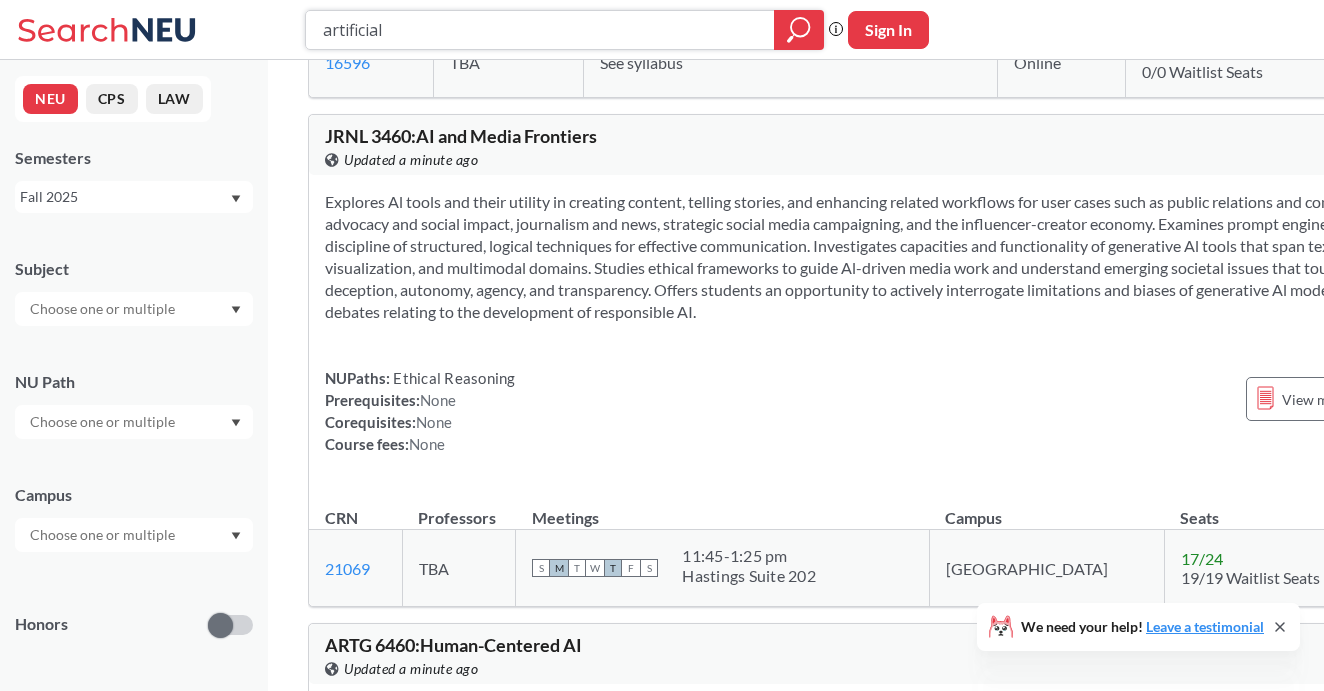 click 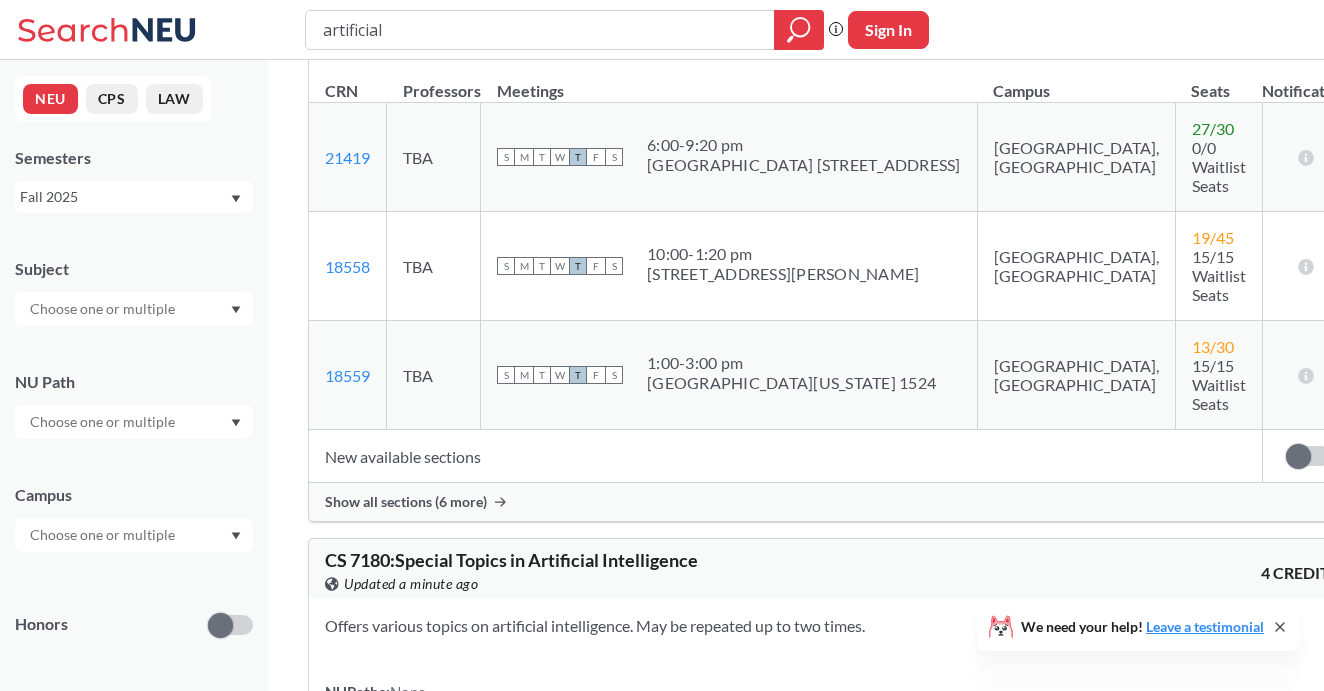 scroll, scrollTop: 2966, scrollLeft: 0, axis: vertical 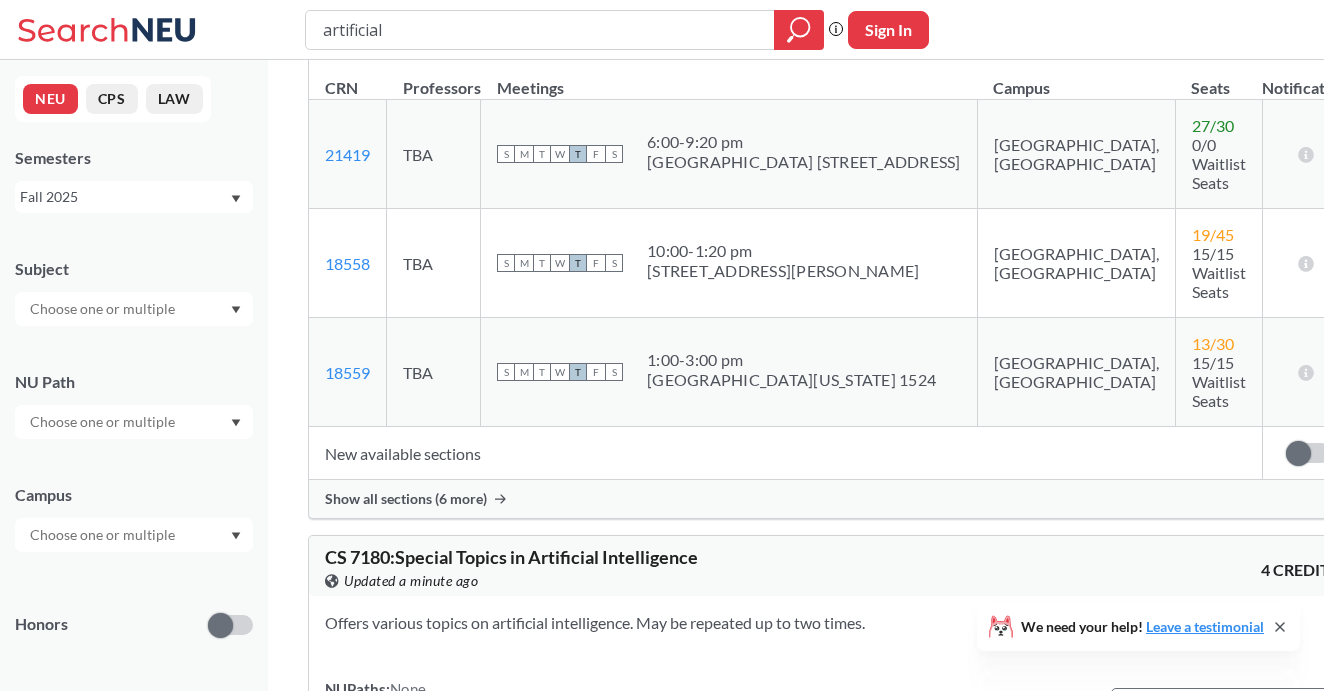 click on "Show all sections (6 more)" at bounding box center [406, 499] 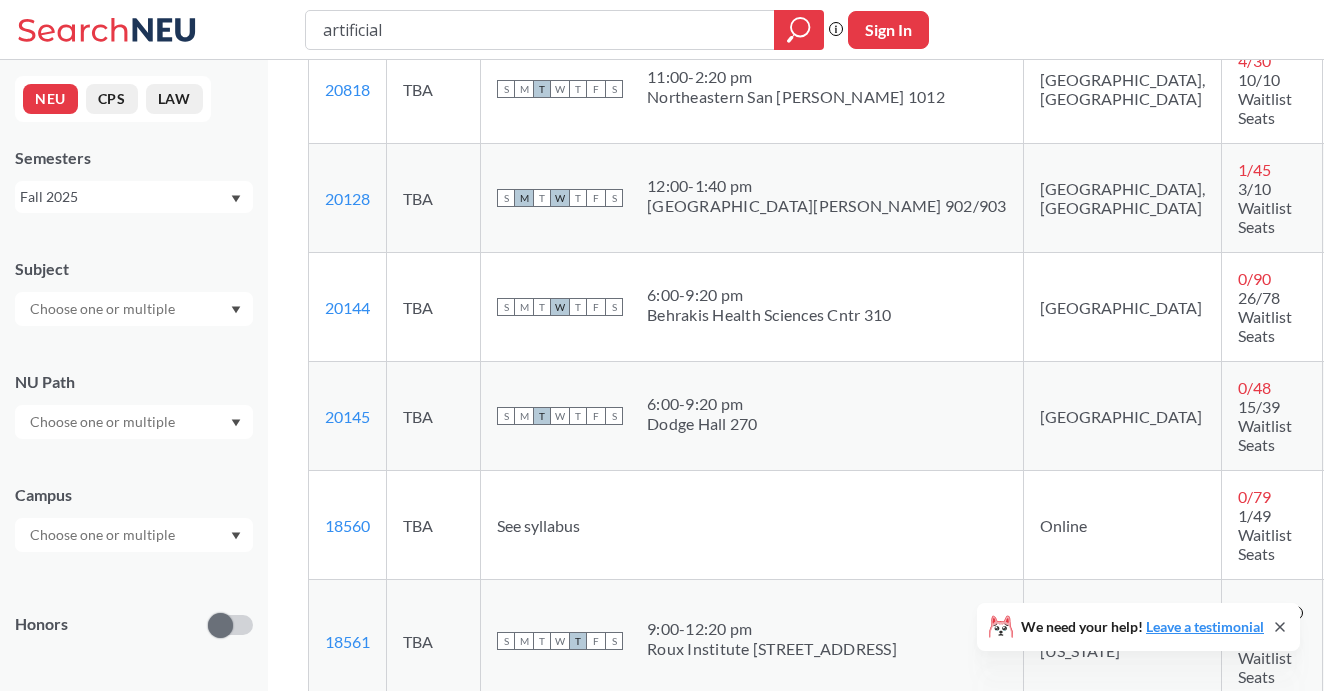 scroll, scrollTop: 3314, scrollLeft: 0, axis: vertical 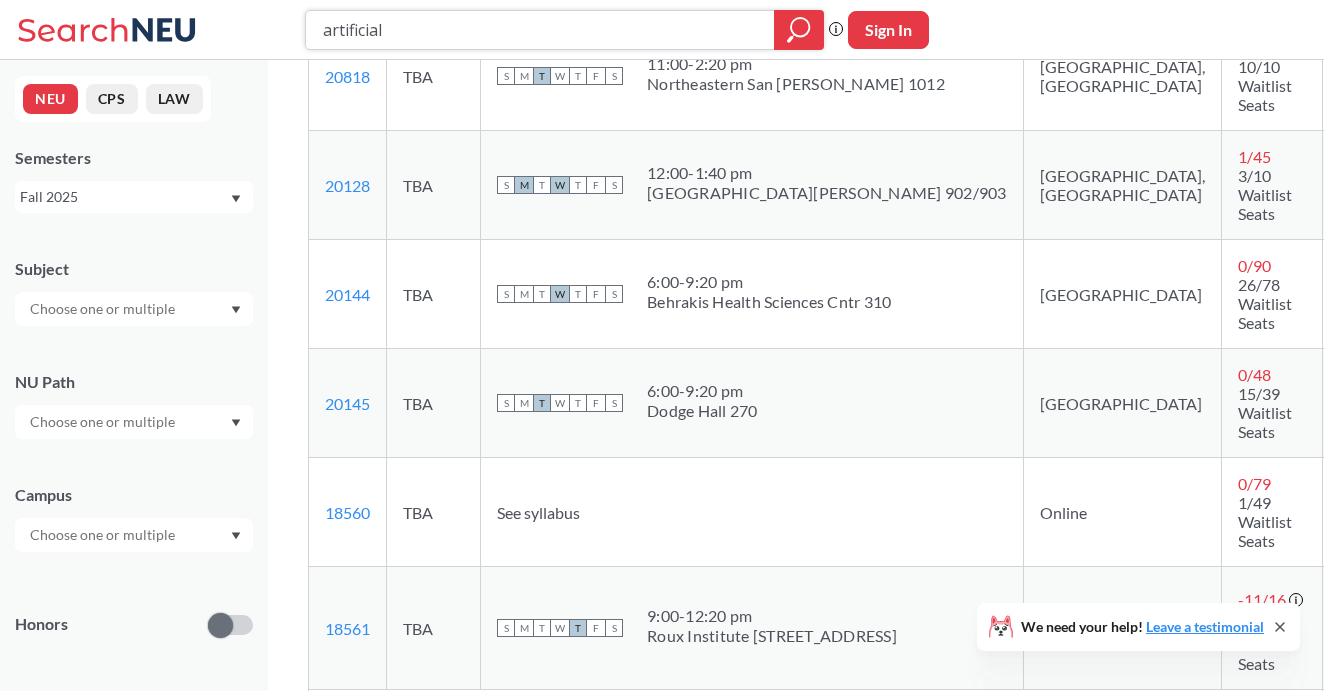 drag, startPoint x: 406, startPoint y: 28, endPoint x: 286, endPoint y: 27, distance: 120.004166 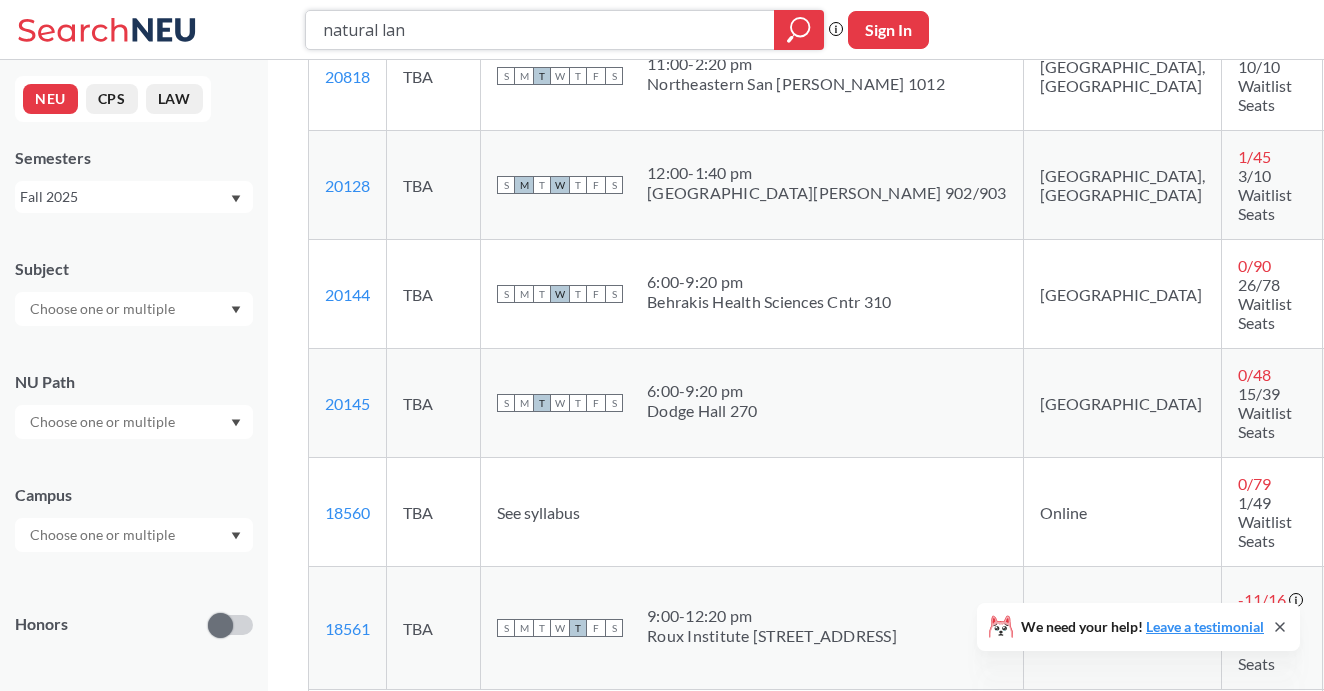 type on "natural lang" 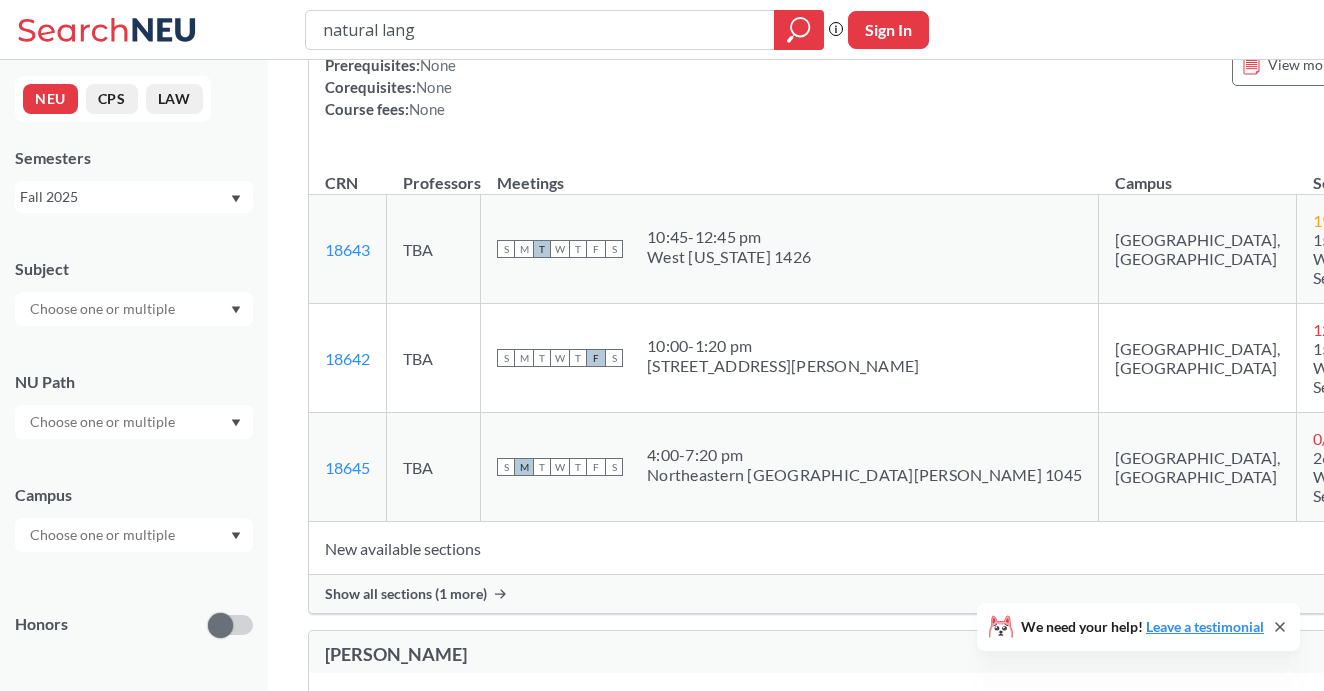 scroll, scrollTop: 905, scrollLeft: 0, axis: vertical 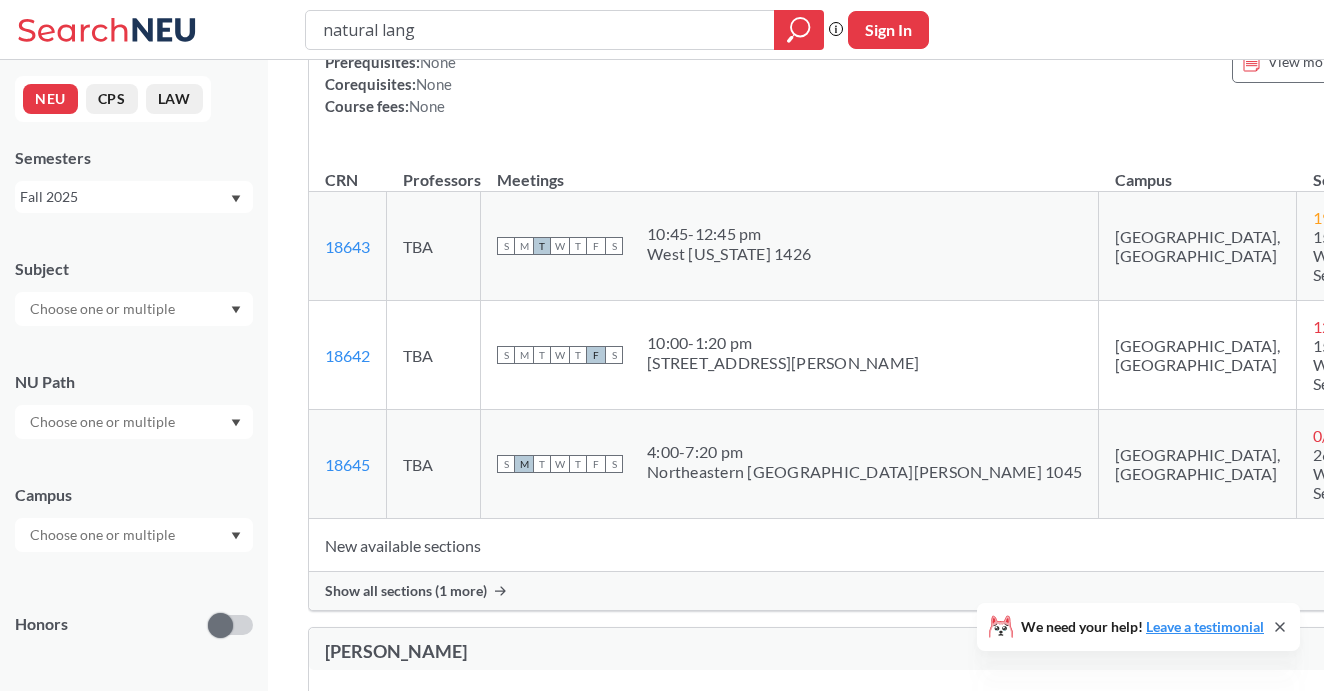 click on "Show all sections (1 more)" at bounding box center (406, 591) 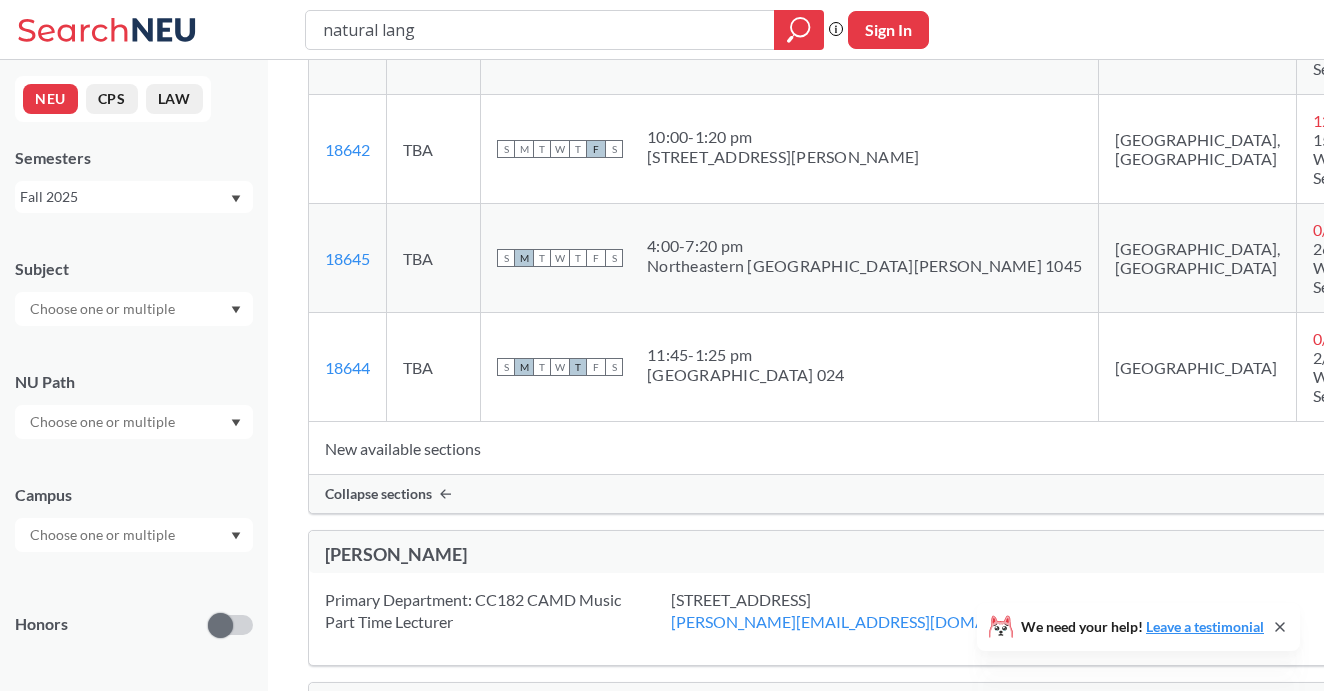 scroll, scrollTop: 1115, scrollLeft: 0, axis: vertical 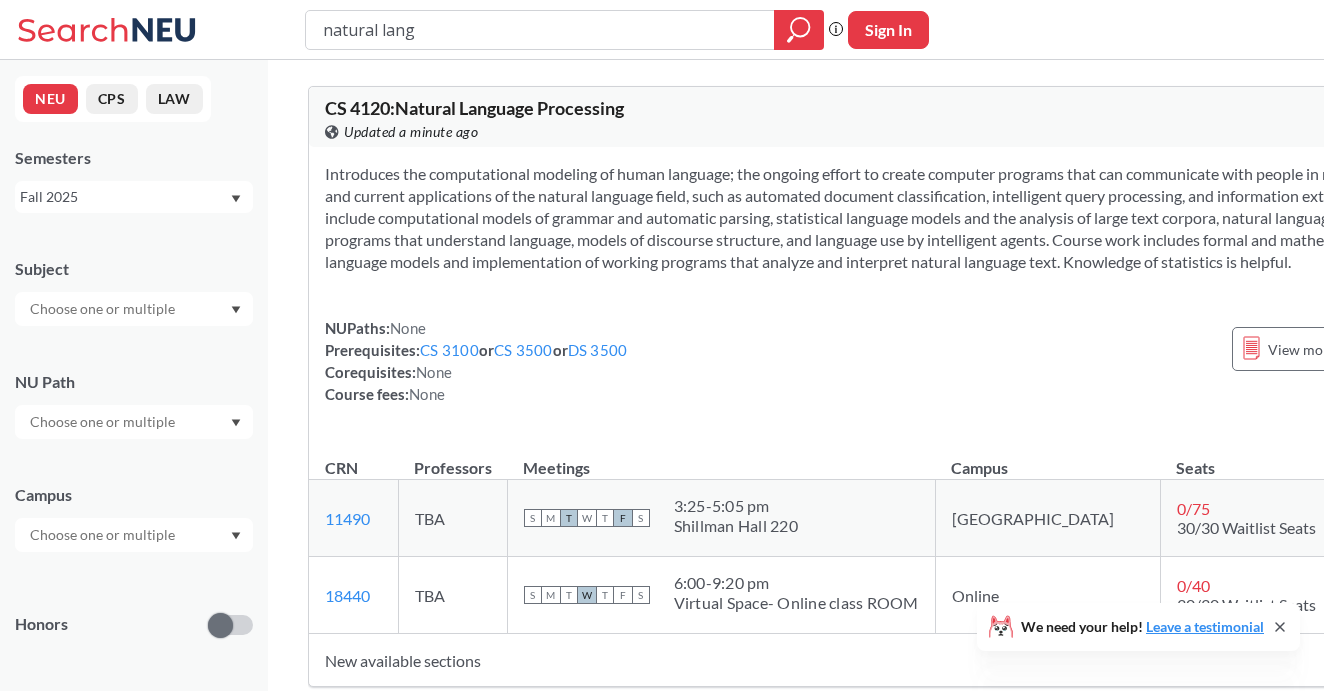type on "artificial" 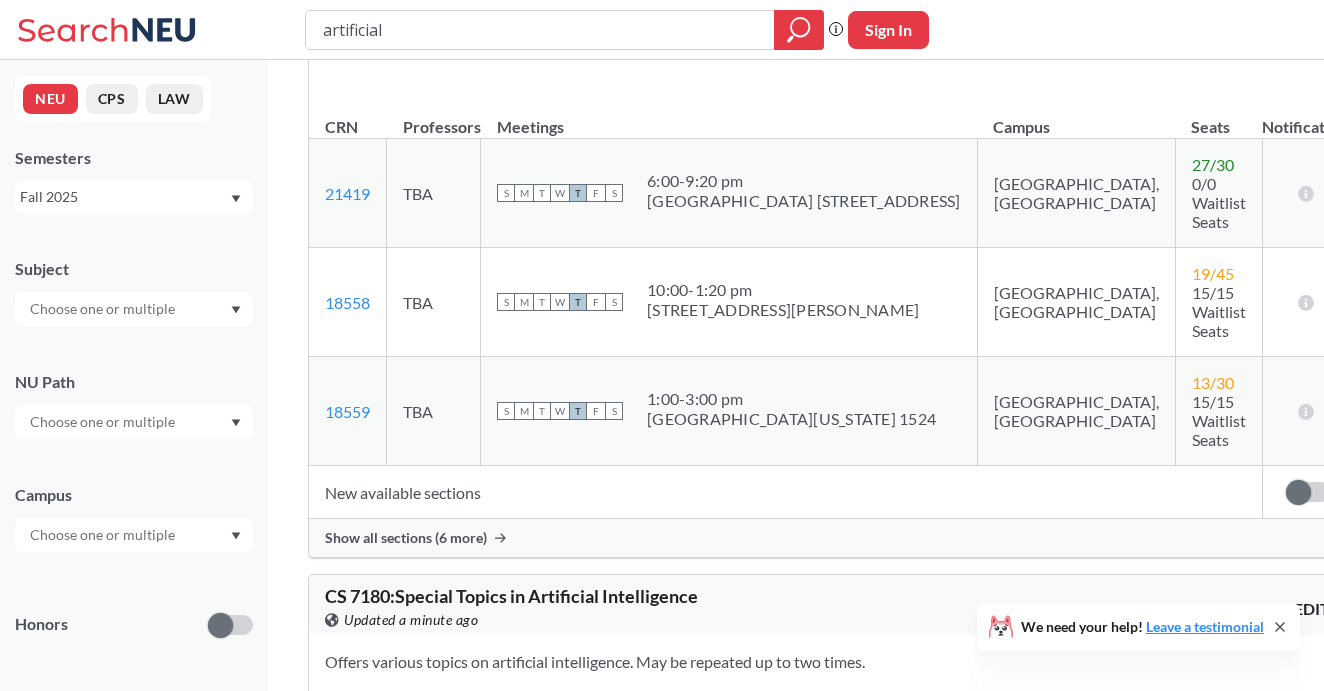 scroll, scrollTop: 2940, scrollLeft: 0, axis: vertical 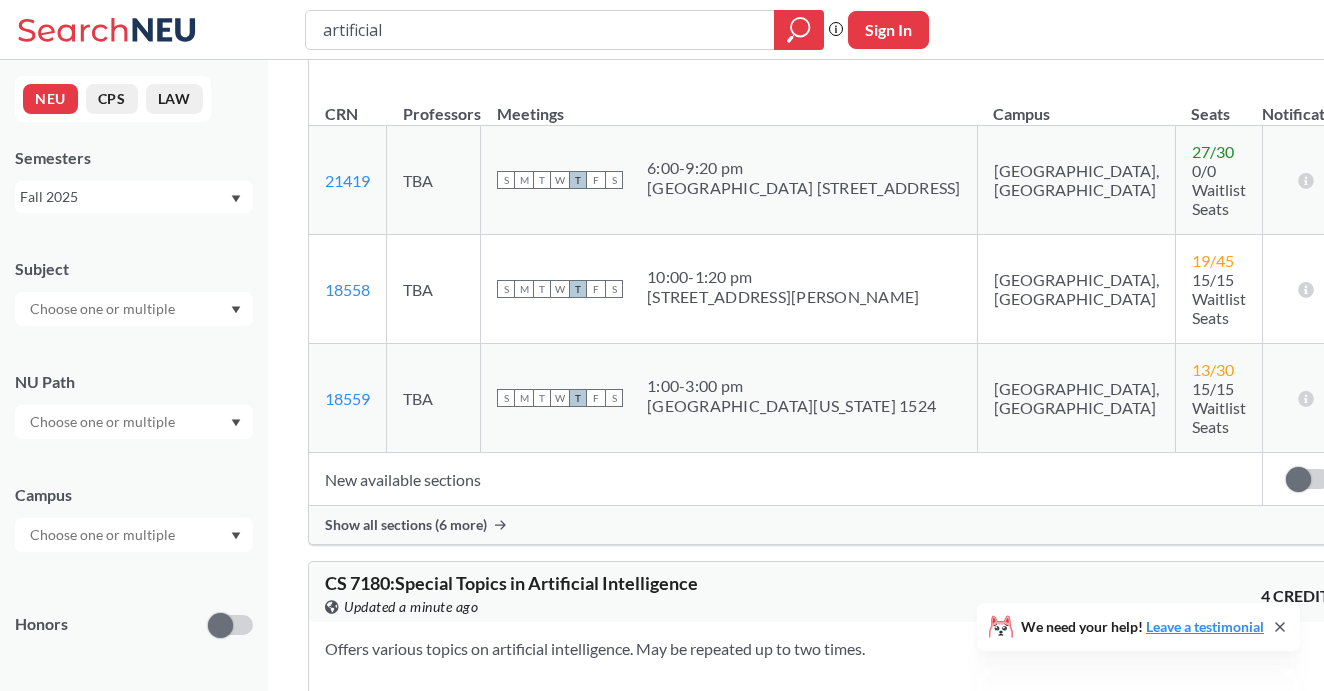 click on "Show all sections (6 more)" at bounding box center [406, 525] 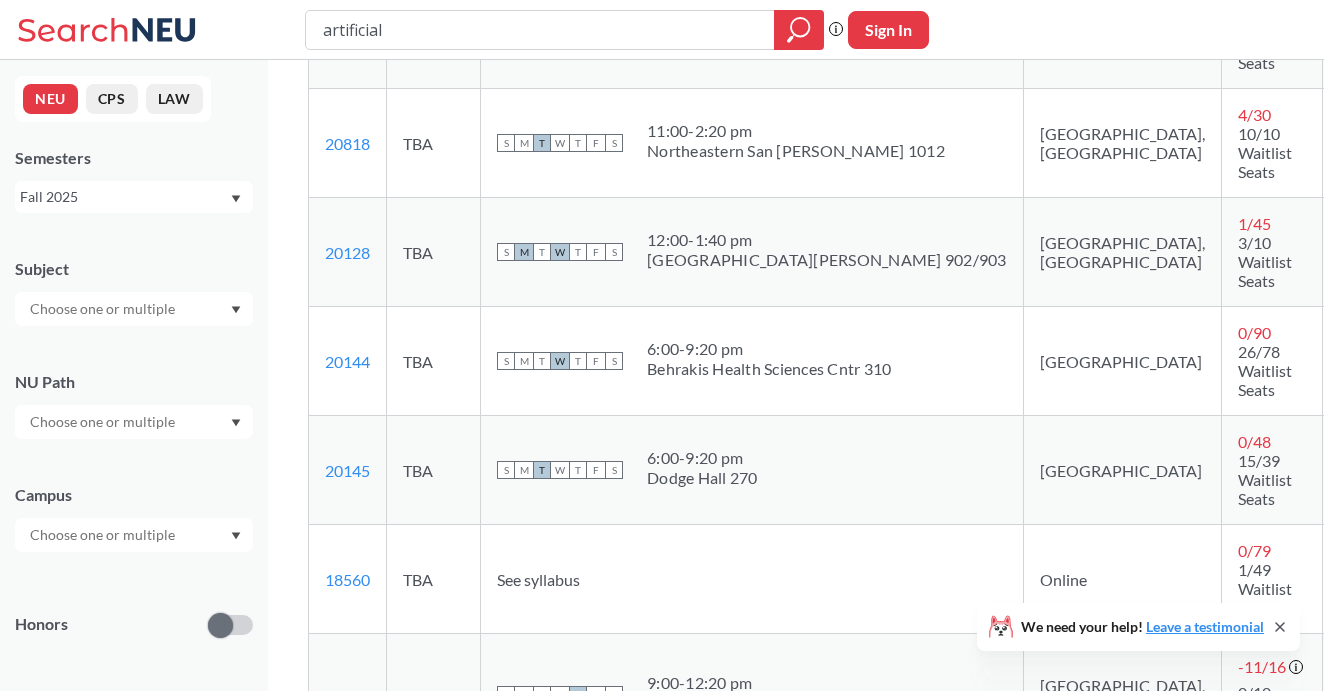 scroll, scrollTop: 3260, scrollLeft: 0, axis: vertical 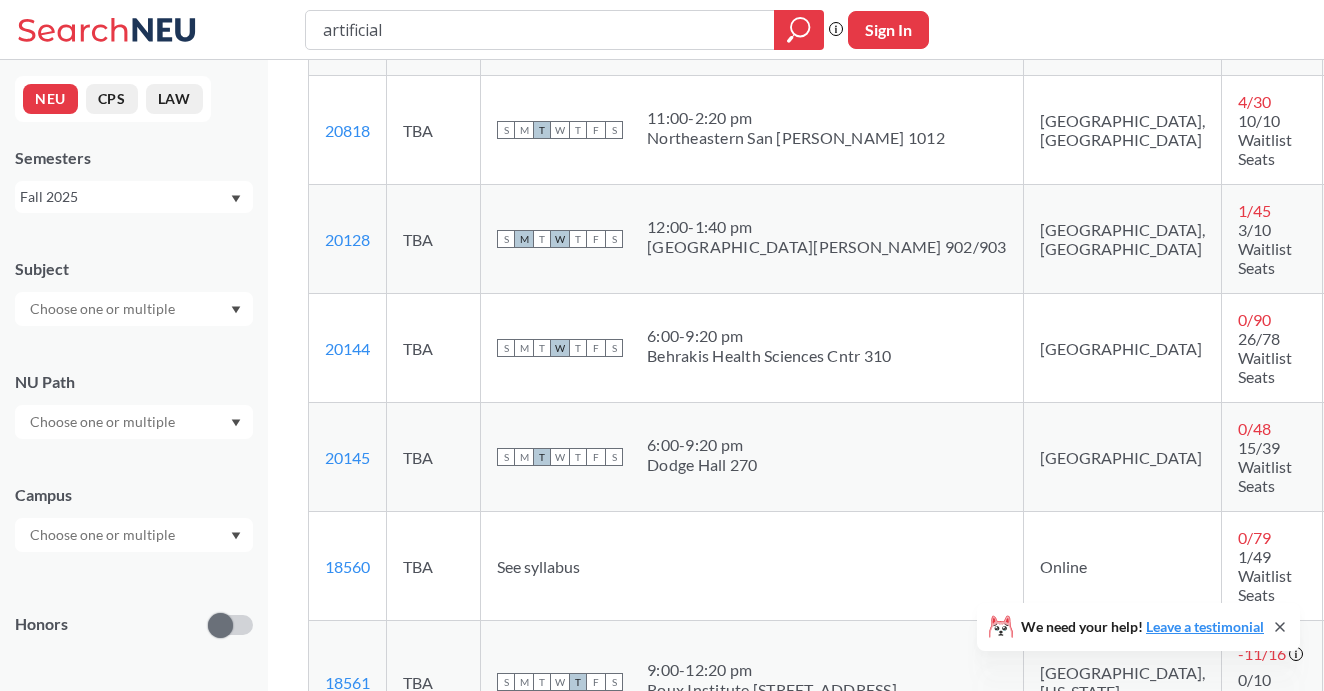 click on "20144 View this section on Banner." at bounding box center [348, 348] 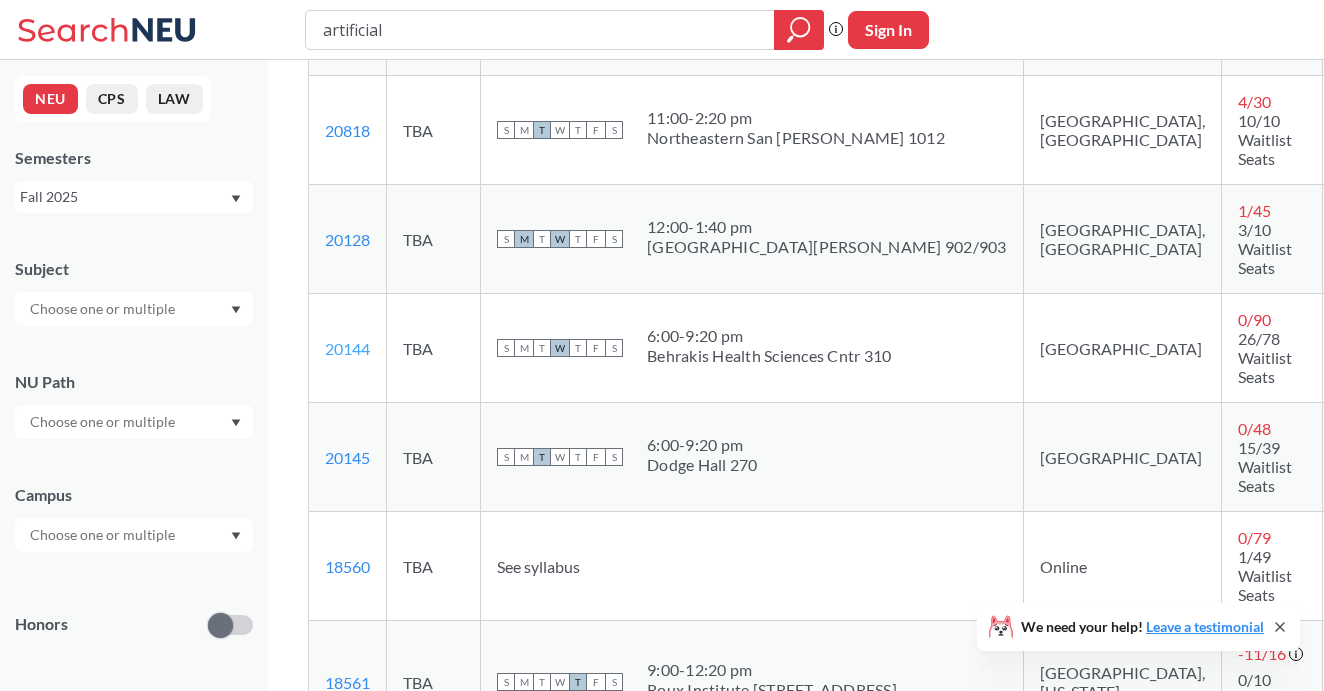 click on "20144" at bounding box center [347, 348] 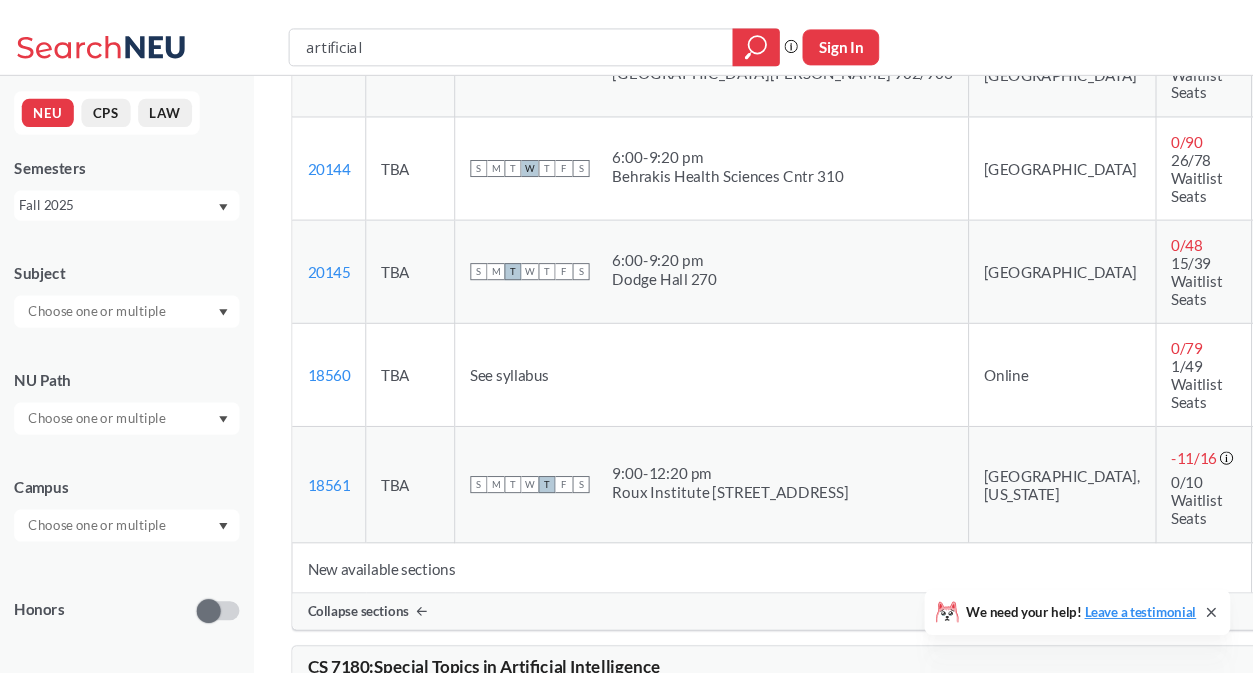 scroll, scrollTop: 3455, scrollLeft: 0, axis: vertical 